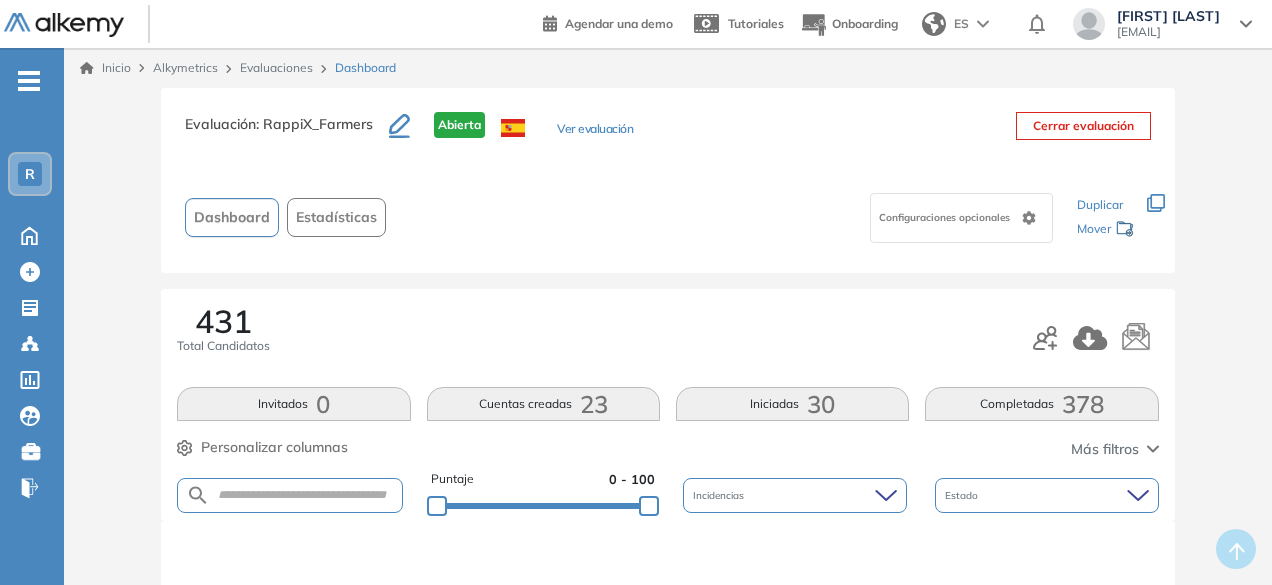 scroll, scrollTop: 0, scrollLeft: 0, axis: both 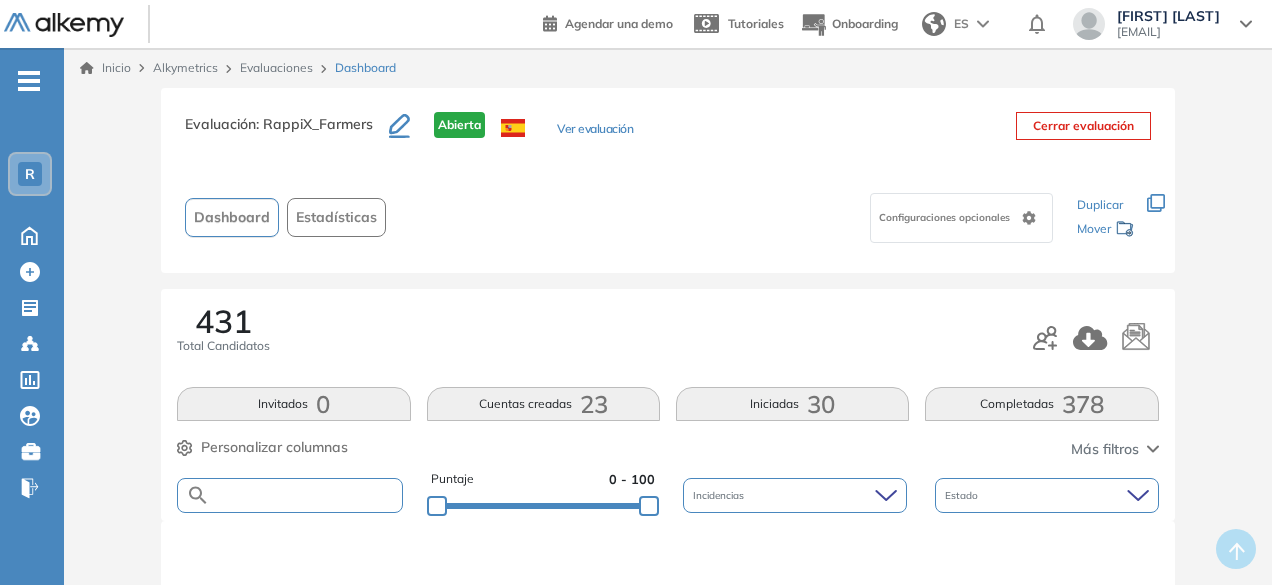 click at bounding box center (305, 495) 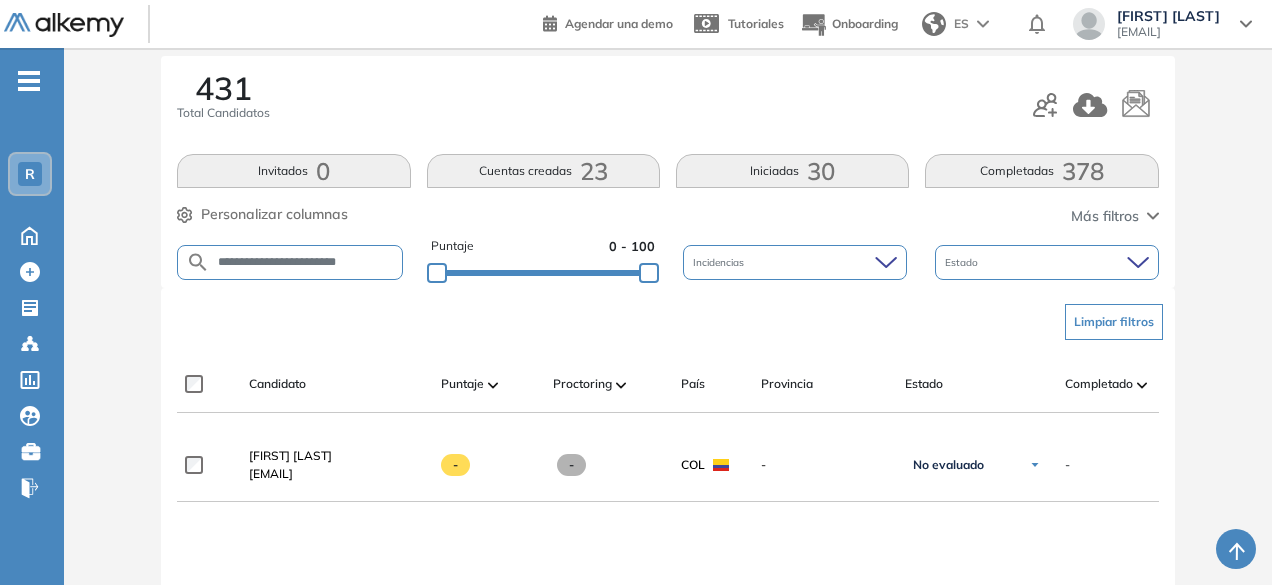 scroll, scrollTop: 231, scrollLeft: 0, axis: vertical 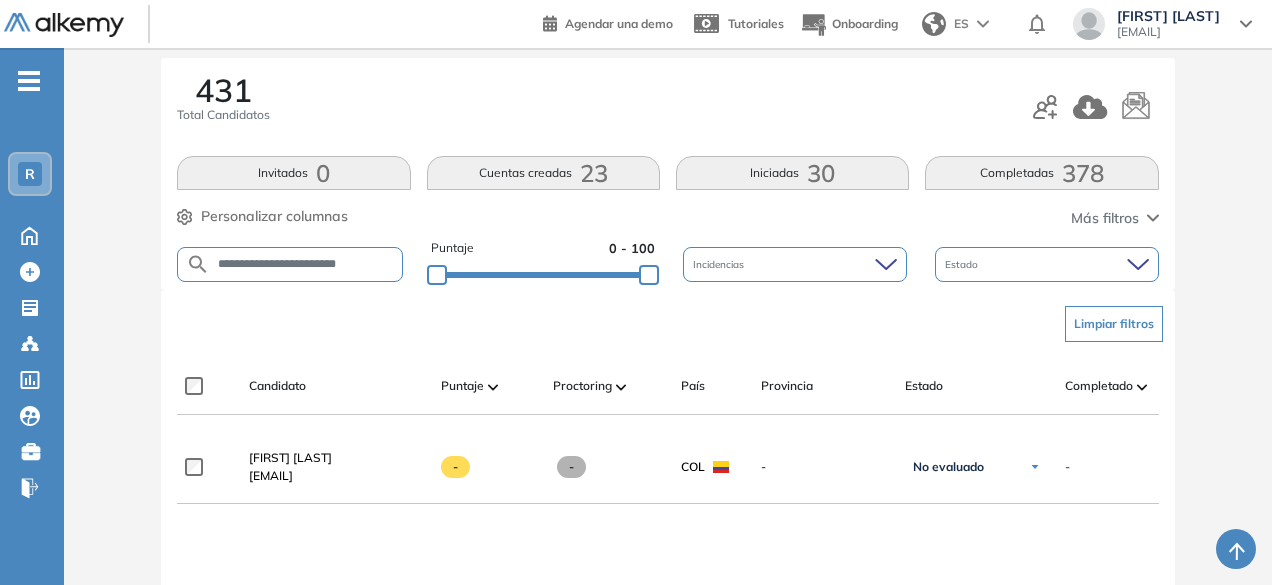 click on "**********" at bounding box center (305, 264) 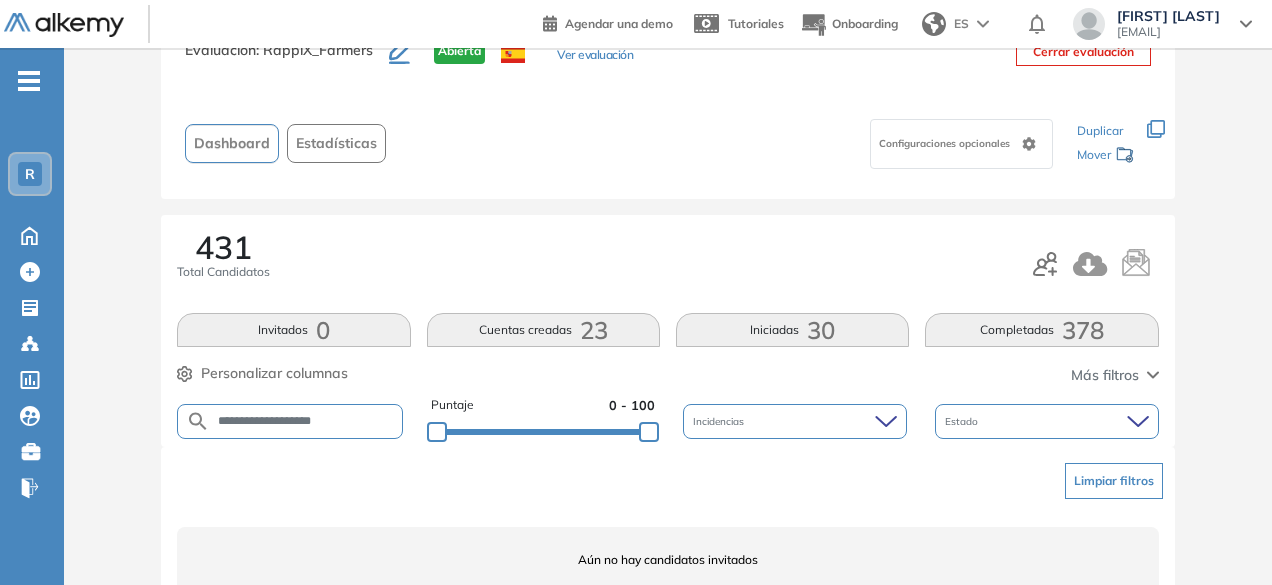 scroll, scrollTop: 154, scrollLeft: 0, axis: vertical 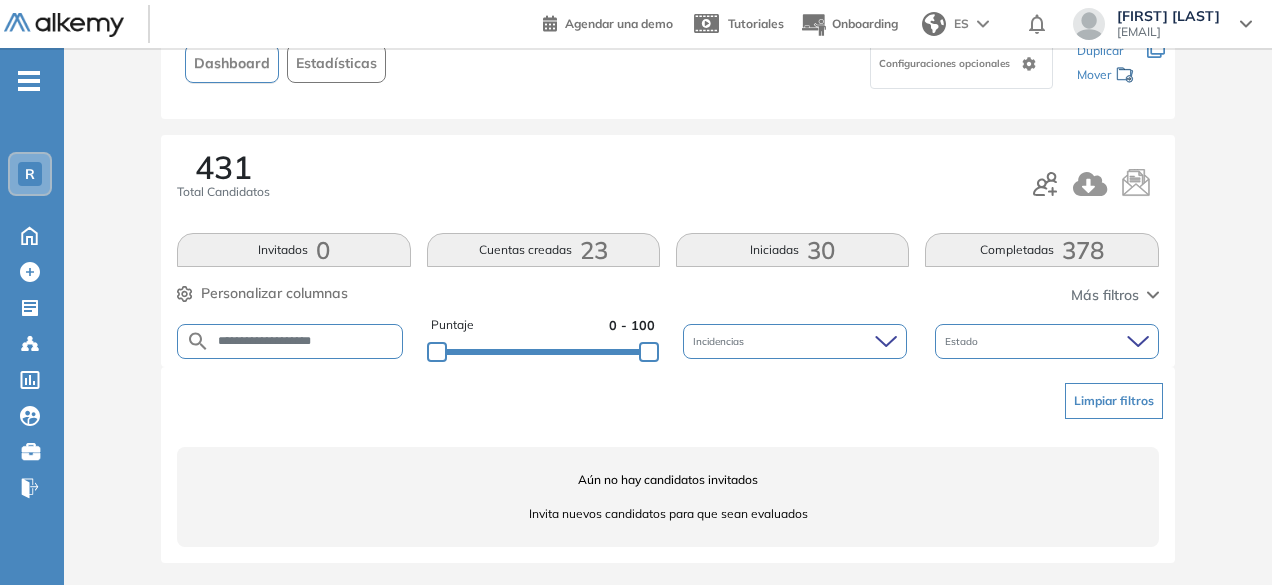 click on "**********" at bounding box center (305, 341) 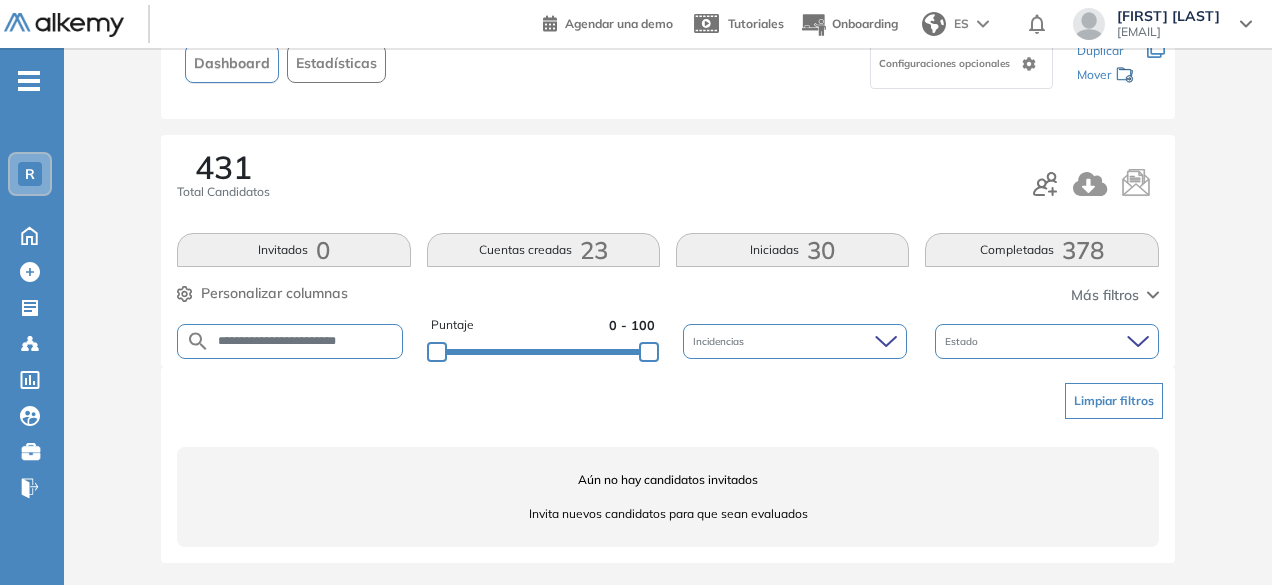 scroll, scrollTop: 0, scrollLeft: 3, axis: horizontal 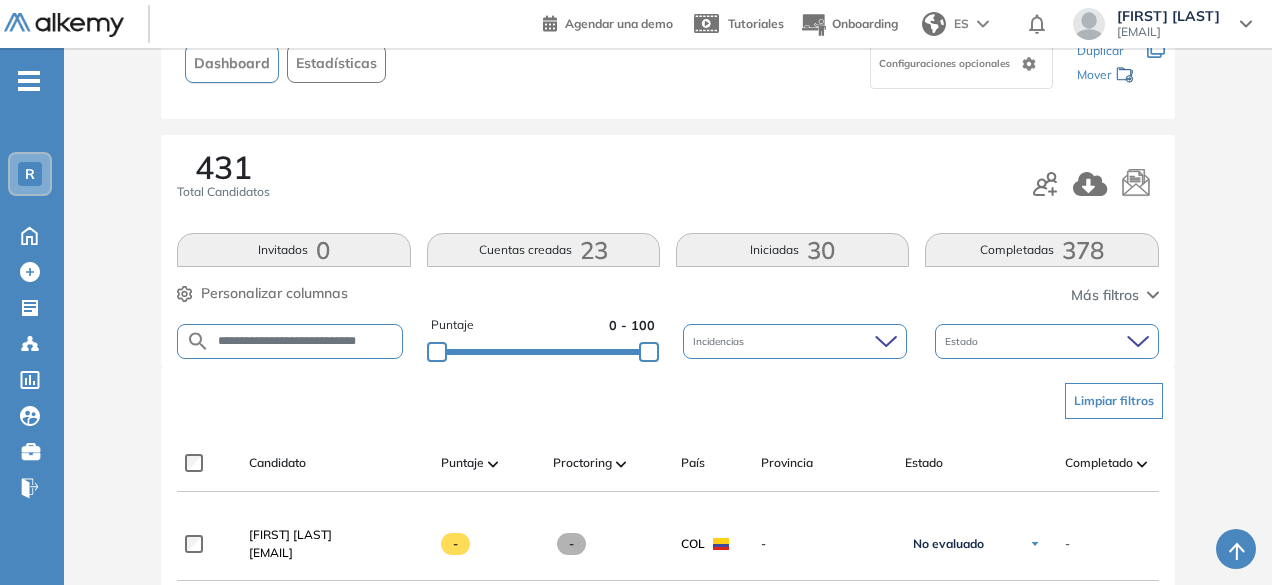 click on "**********" at bounding box center [306, 341] 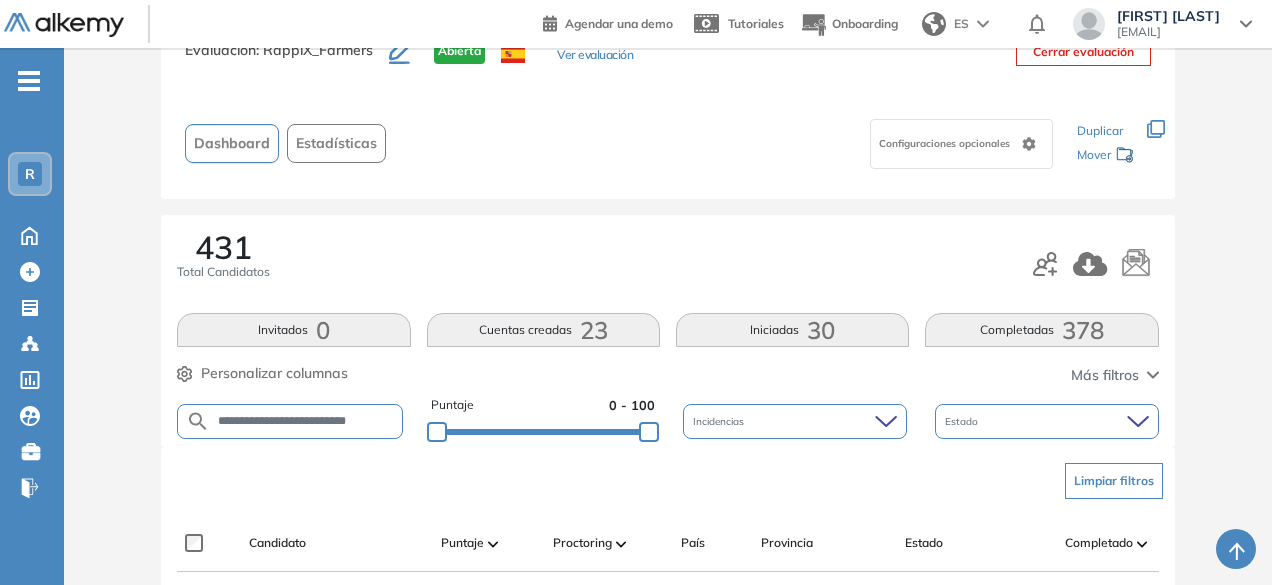 scroll, scrollTop: 154, scrollLeft: 0, axis: vertical 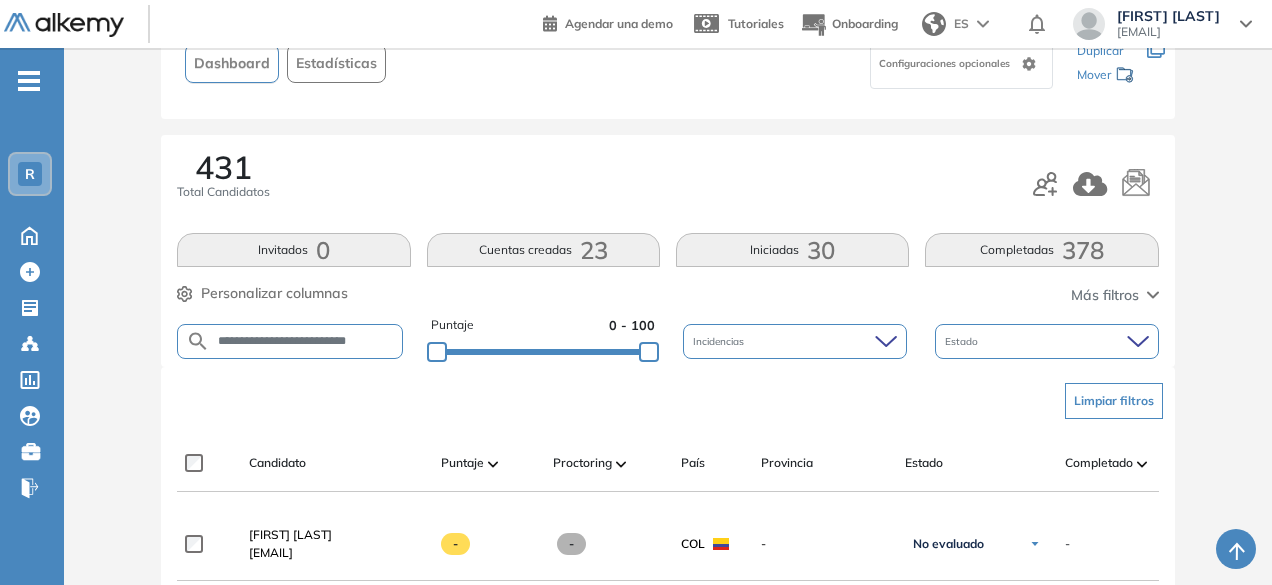click on "**********" at bounding box center [306, 341] 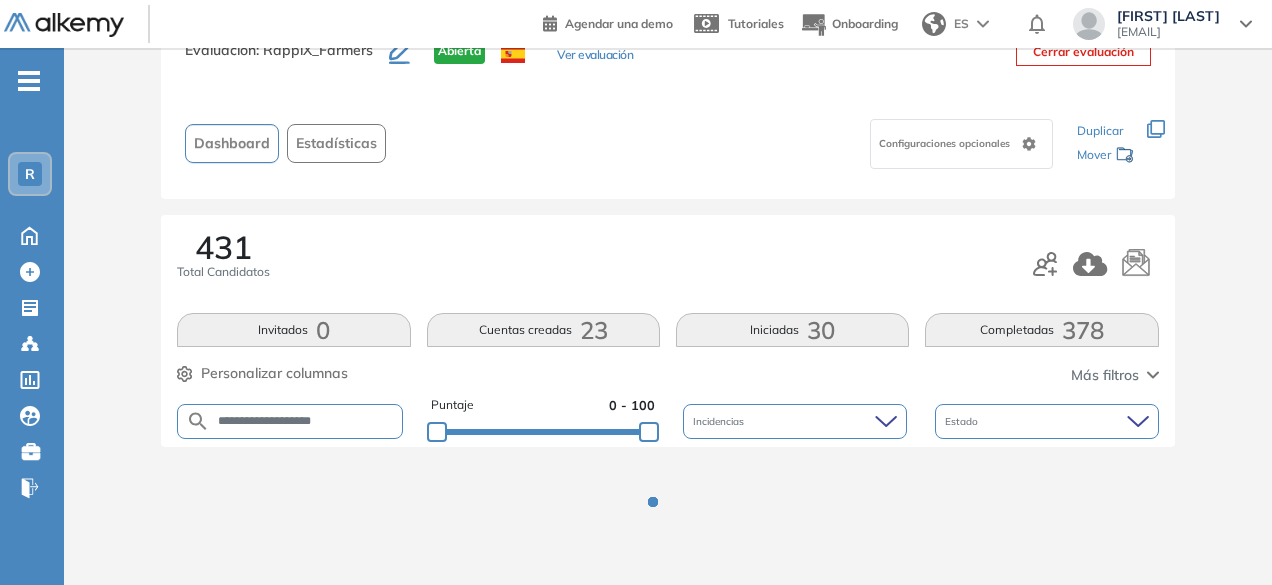scroll, scrollTop: 154, scrollLeft: 0, axis: vertical 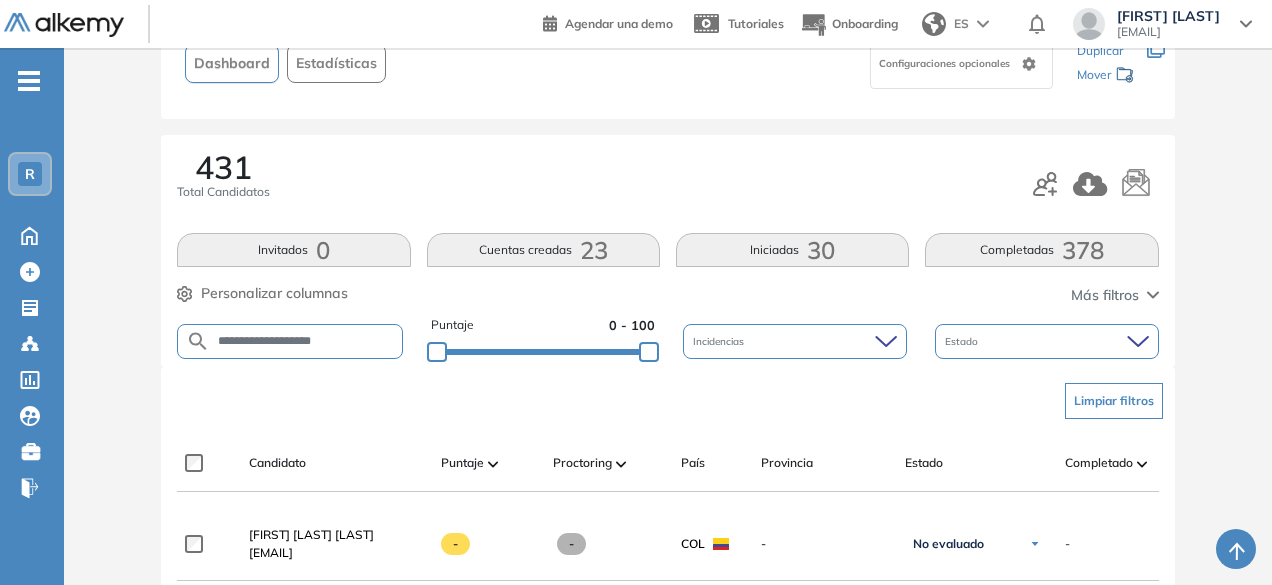 click on "**********" at bounding box center (306, 341) 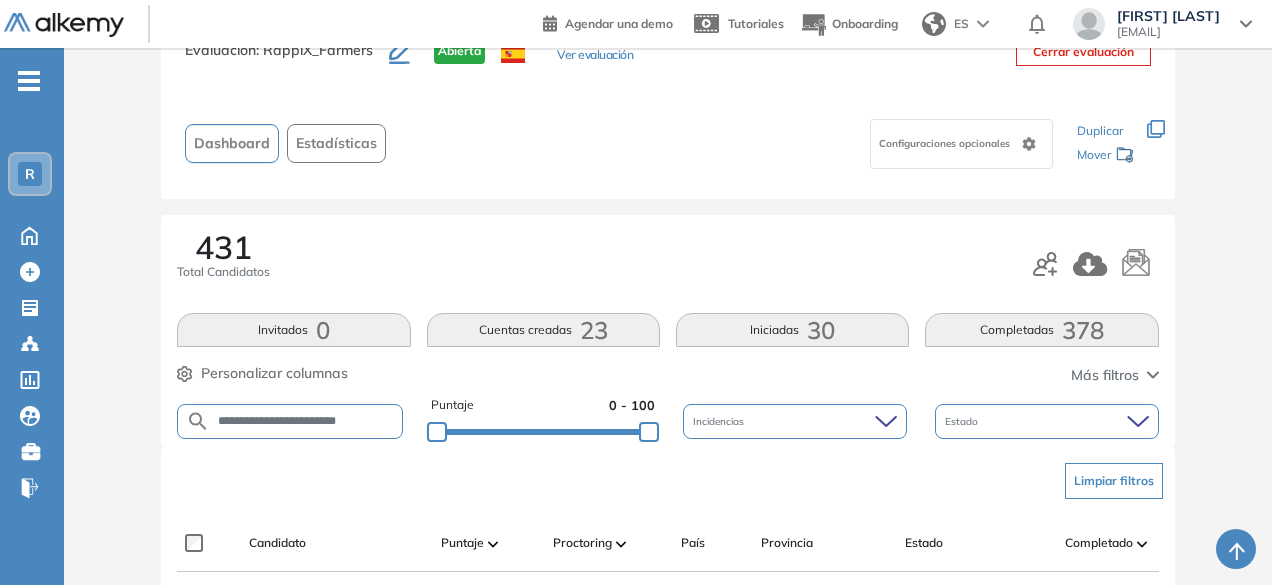 scroll, scrollTop: 154, scrollLeft: 0, axis: vertical 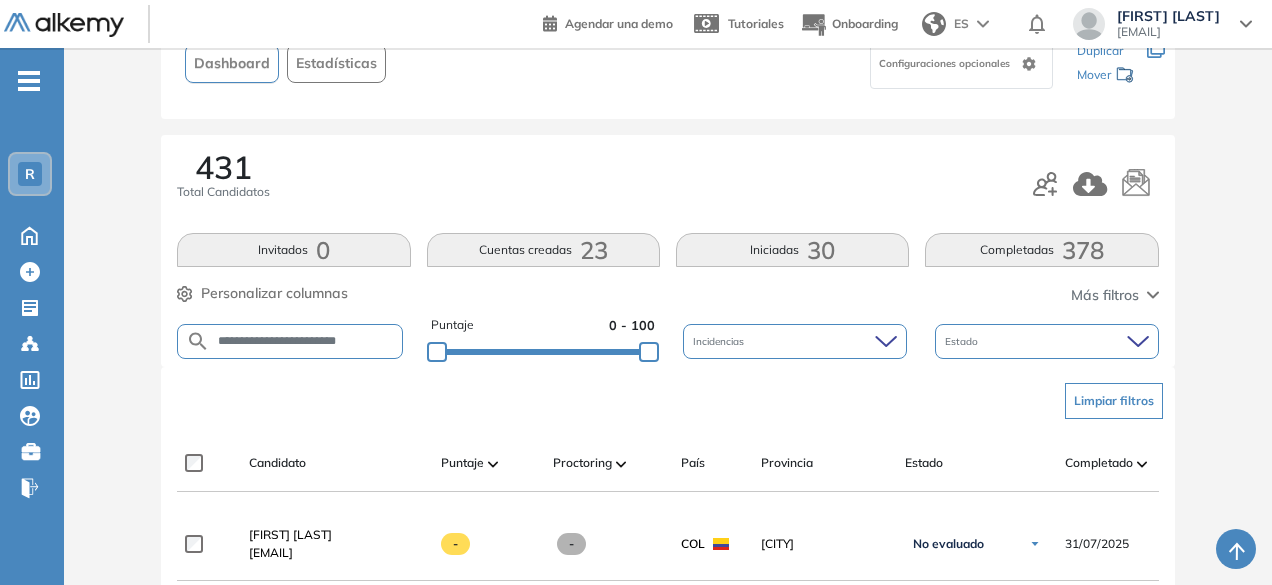 click on "**********" at bounding box center [306, 341] 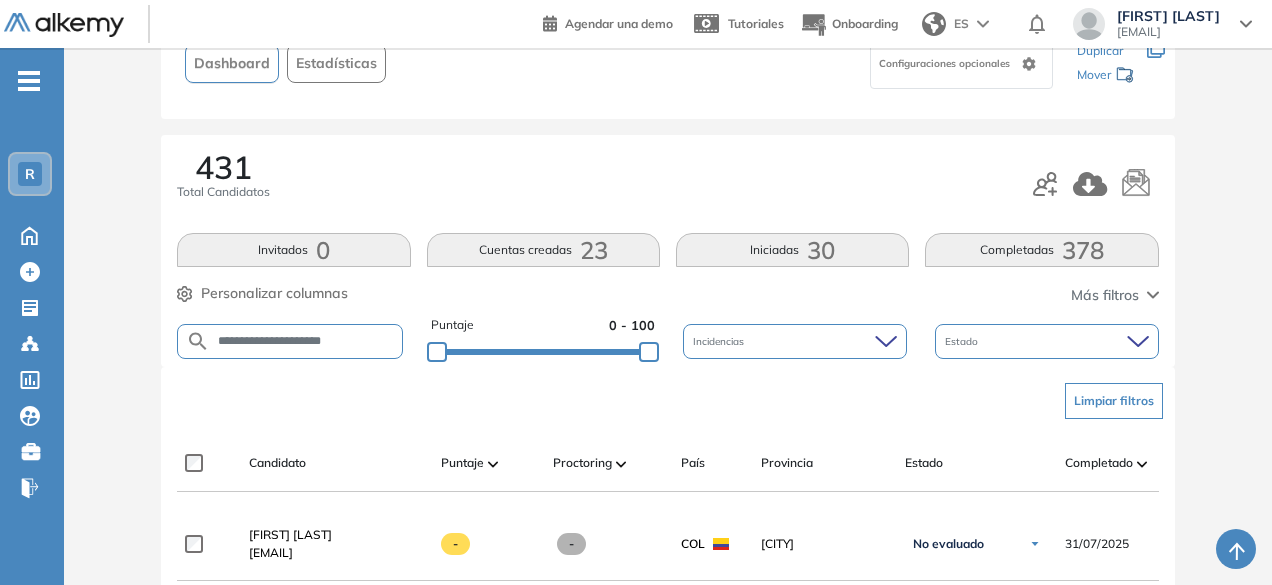 type on "**********" 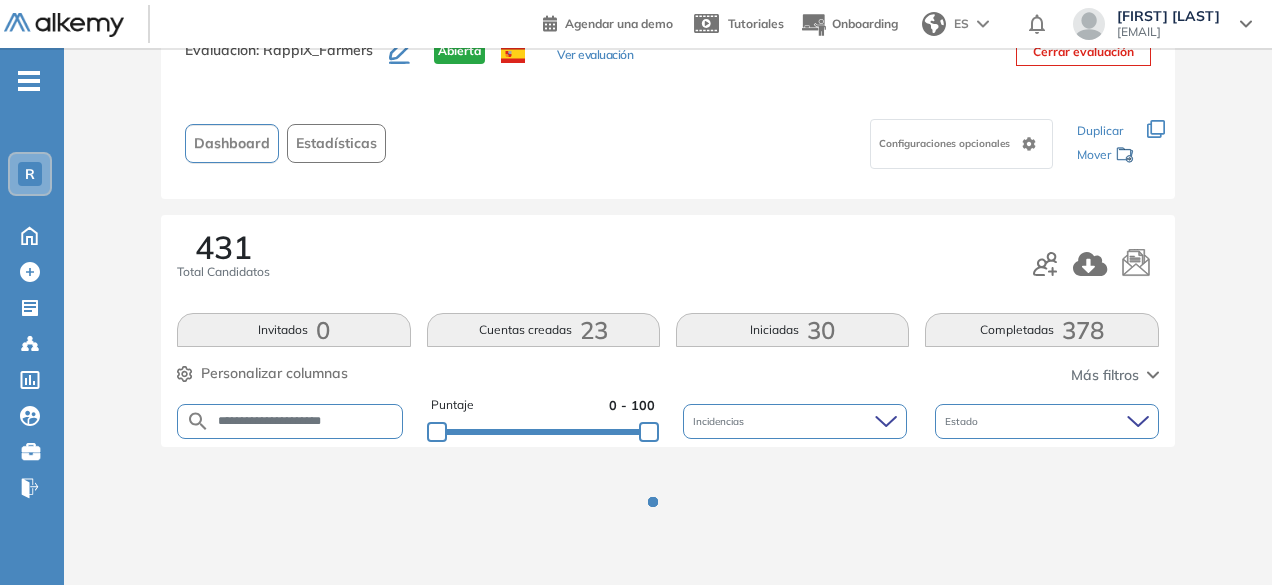 scroll, scrollTop: 154, scrollLeft: 0, axis: vertical 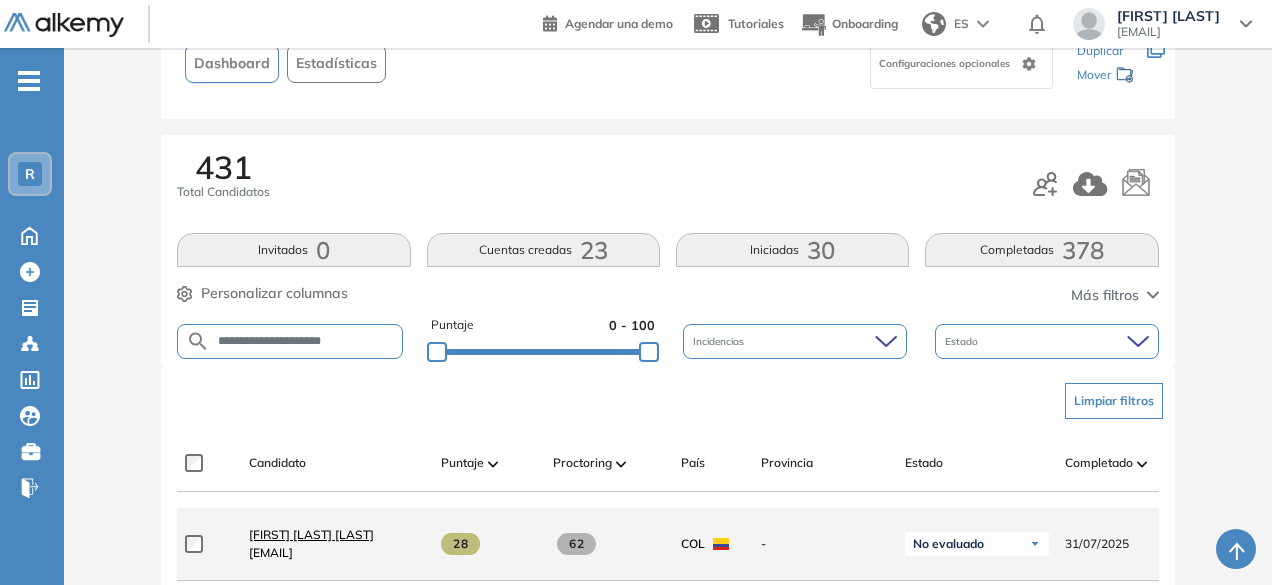 click on "[FIRST] [LAST] [LAST]" at bounding box center [311, 534] 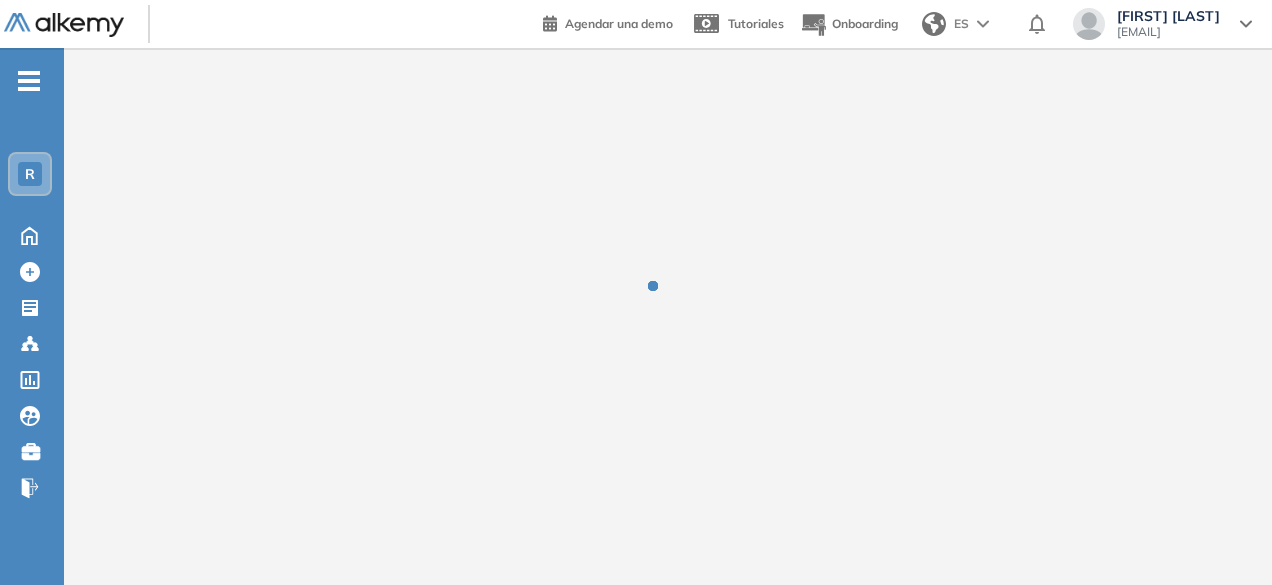scroll, scrollTop: 0, scrollLeft: 0, axis: both 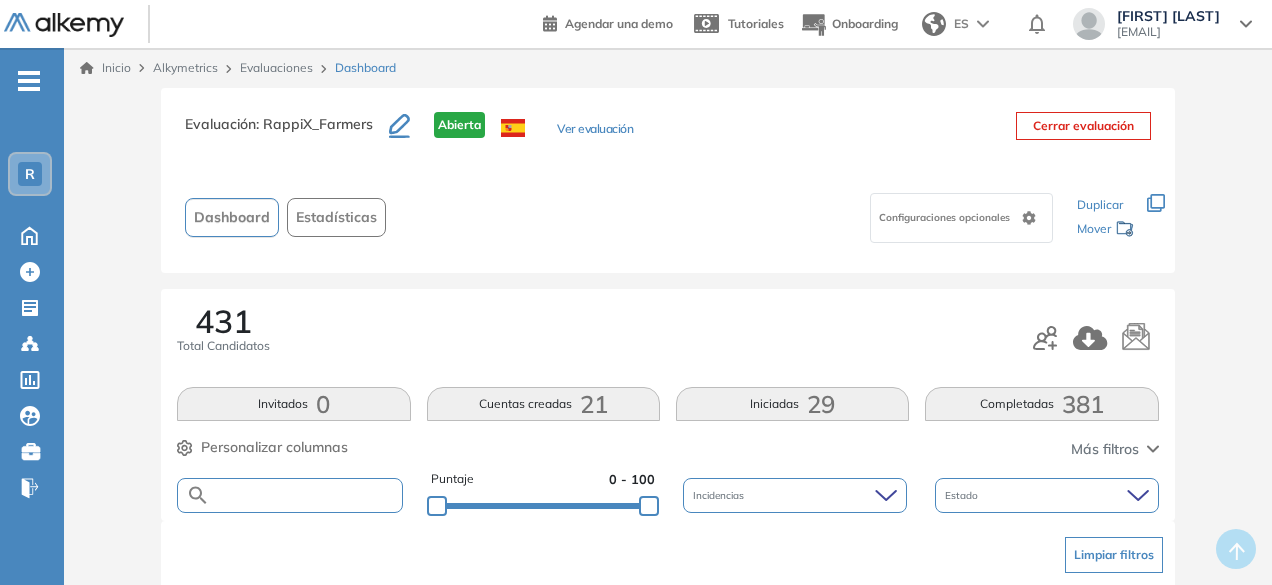click at bounding box center [305, 495] 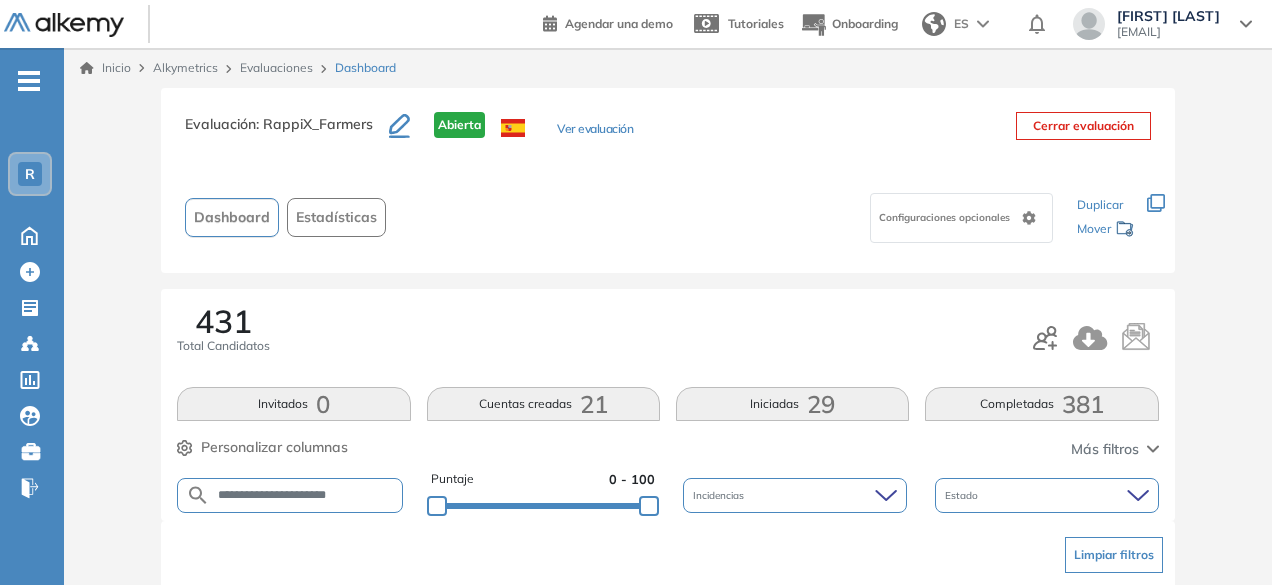 click on "**********" at bounding box center (305, 495) 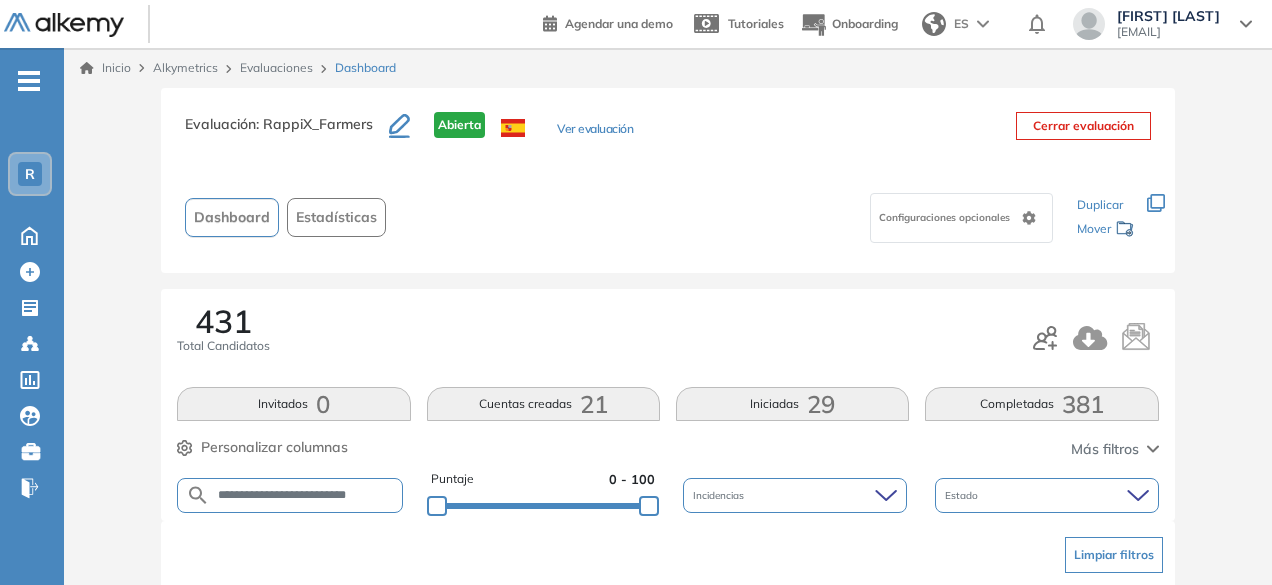 click on "**********" at bounding box center (305, 495) 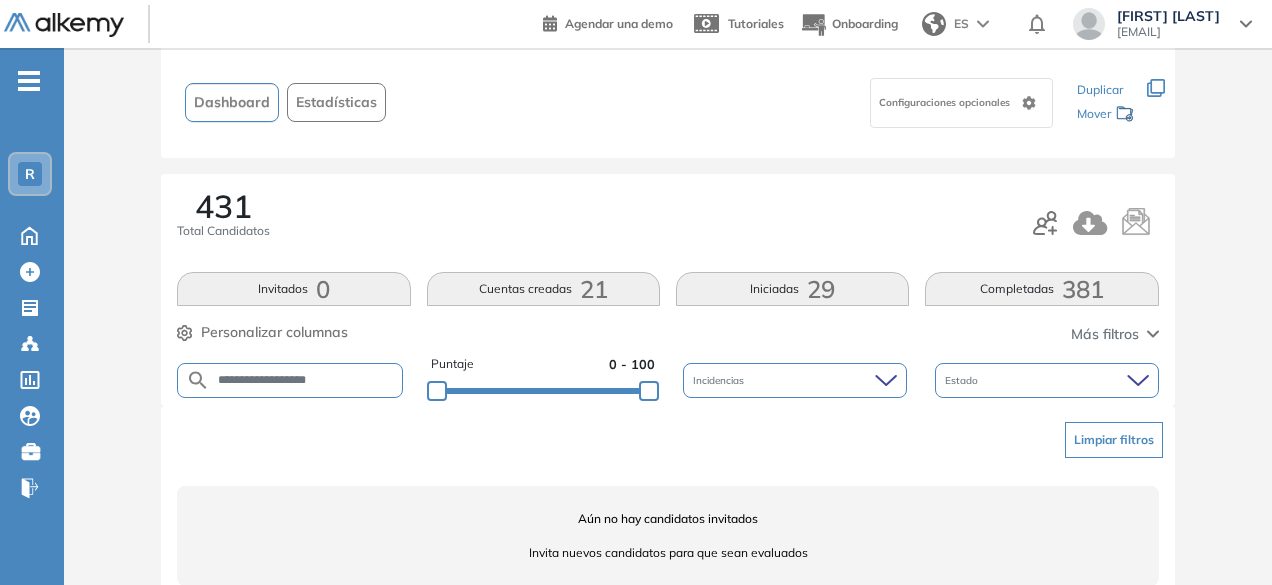 scroll, scrollTop: 122, scrollLeft: 0, axis: vertical 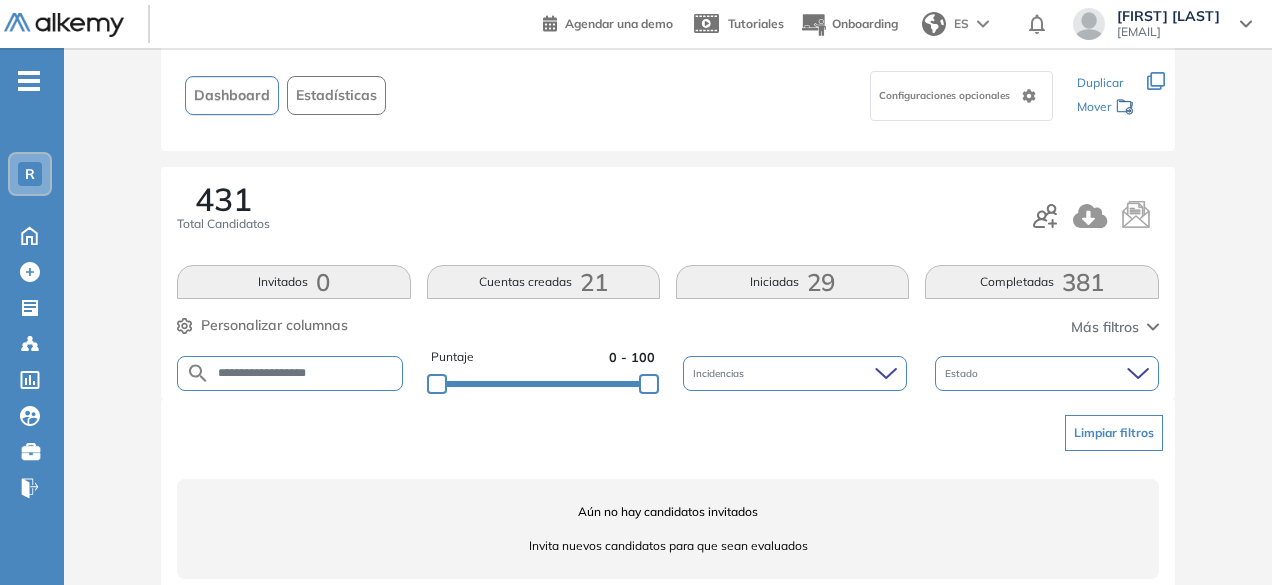 click on "**********" at bounding box center [305, 373] 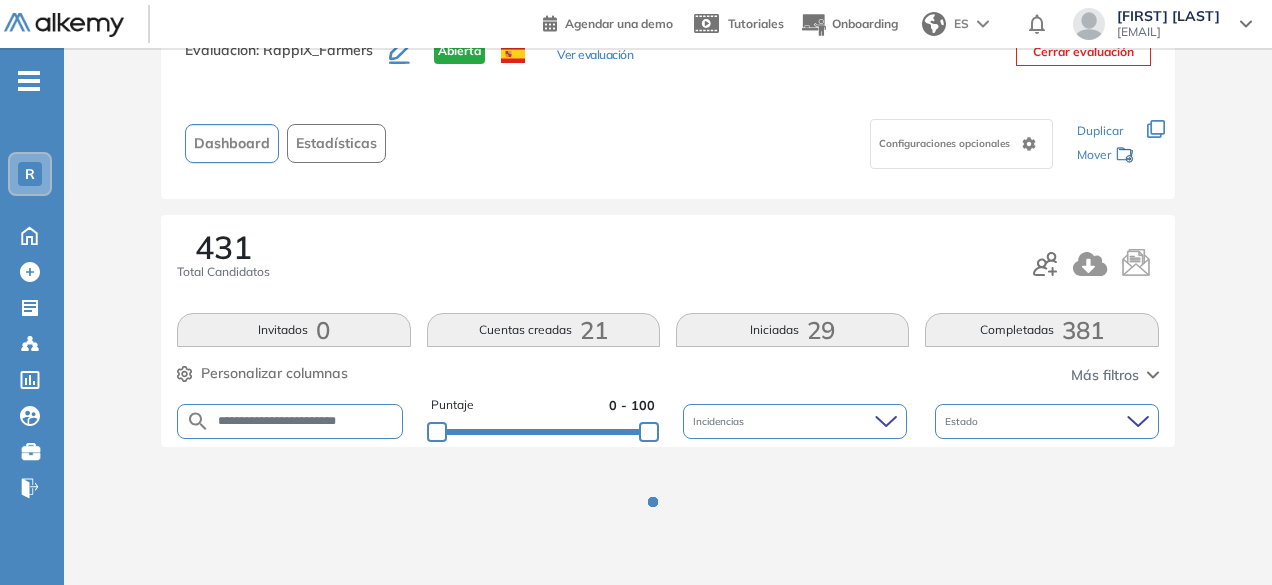 scroll, scrollTop: 122, scrollLeft: 0, axis: vertical 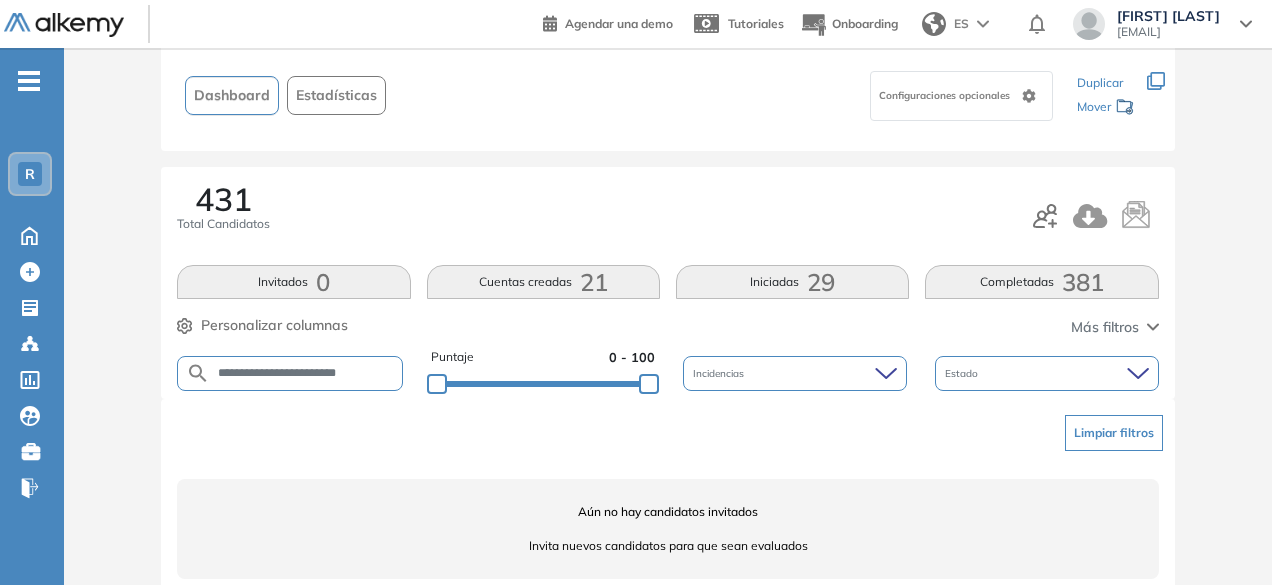 click on "**********" at bounding box center [305, 373] 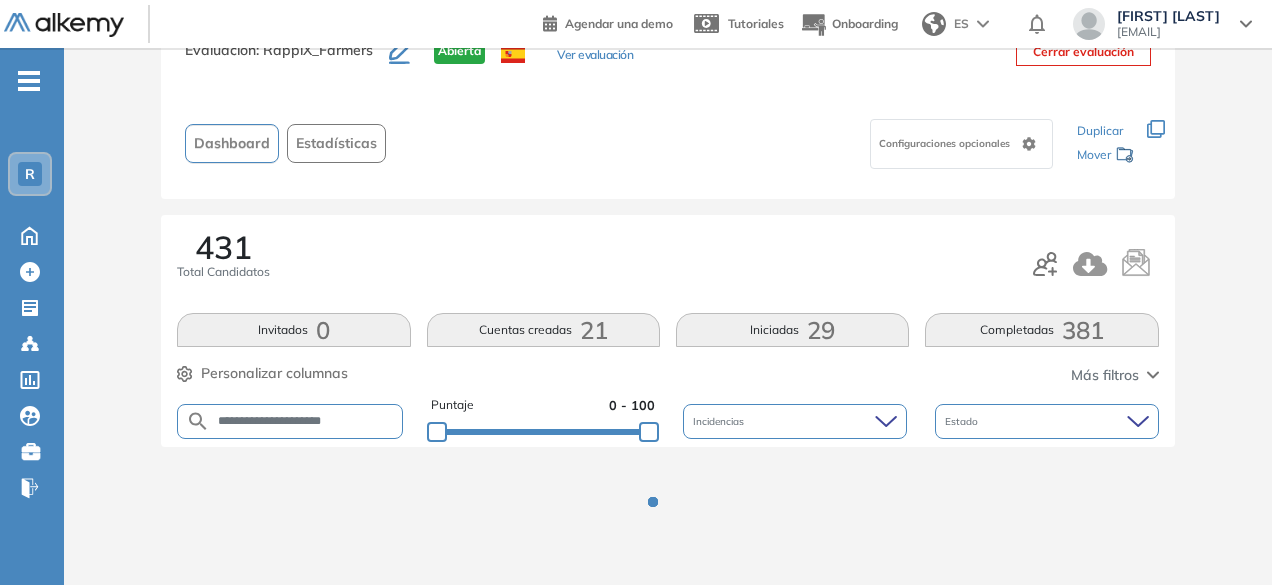 scroll, scrollTop: 122, scrollLeft: 0, axis: vertical 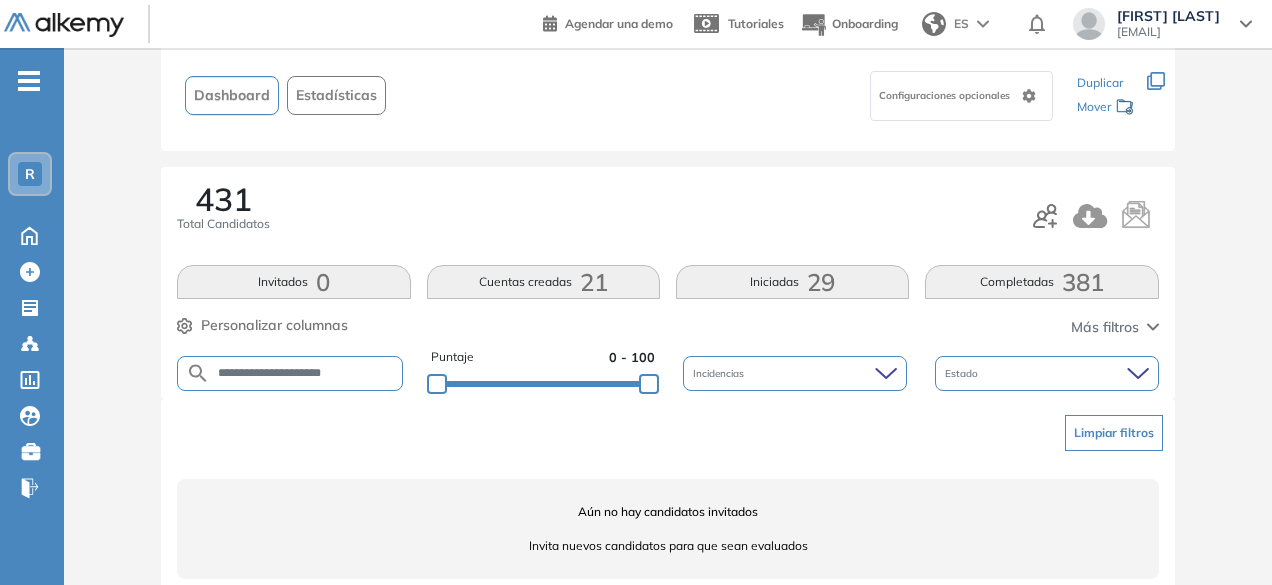 click on "**********" at bounding box center (305, 373) 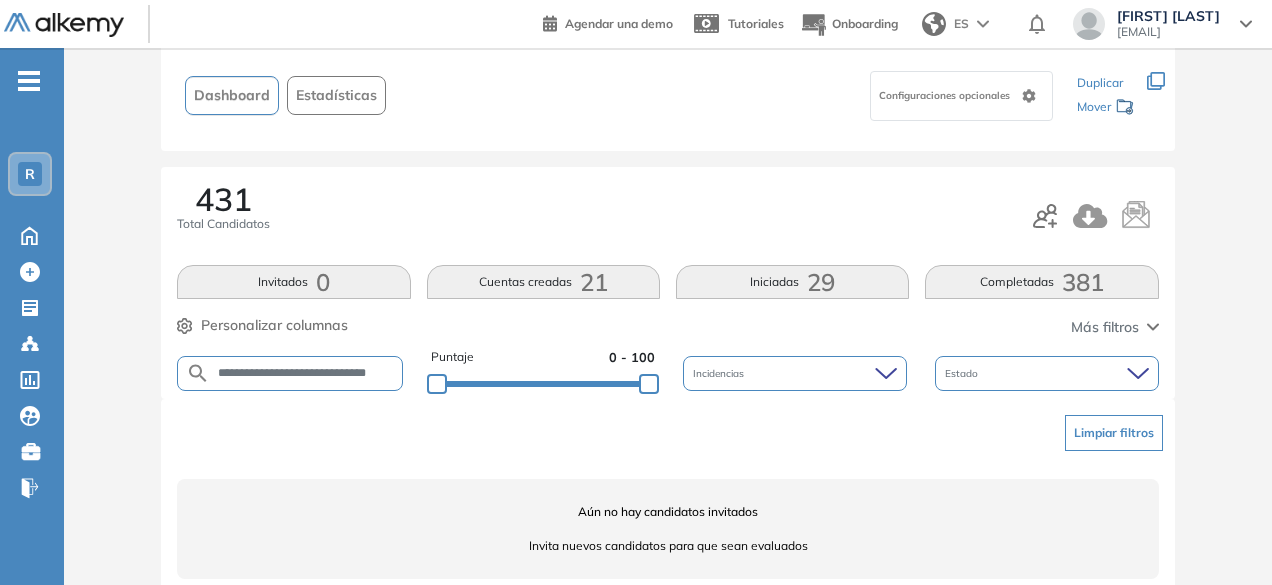 scroll, scrollTop: 0, scrollLeft: 4, axis: horizontal 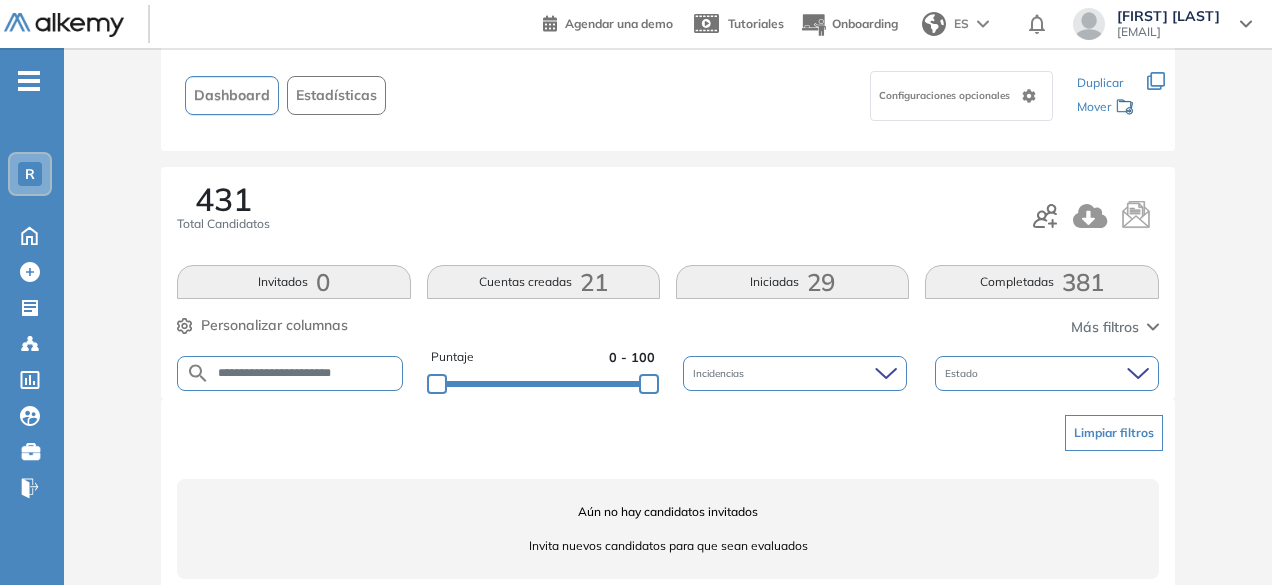 click on "**********" at bounding box center [306, 373] 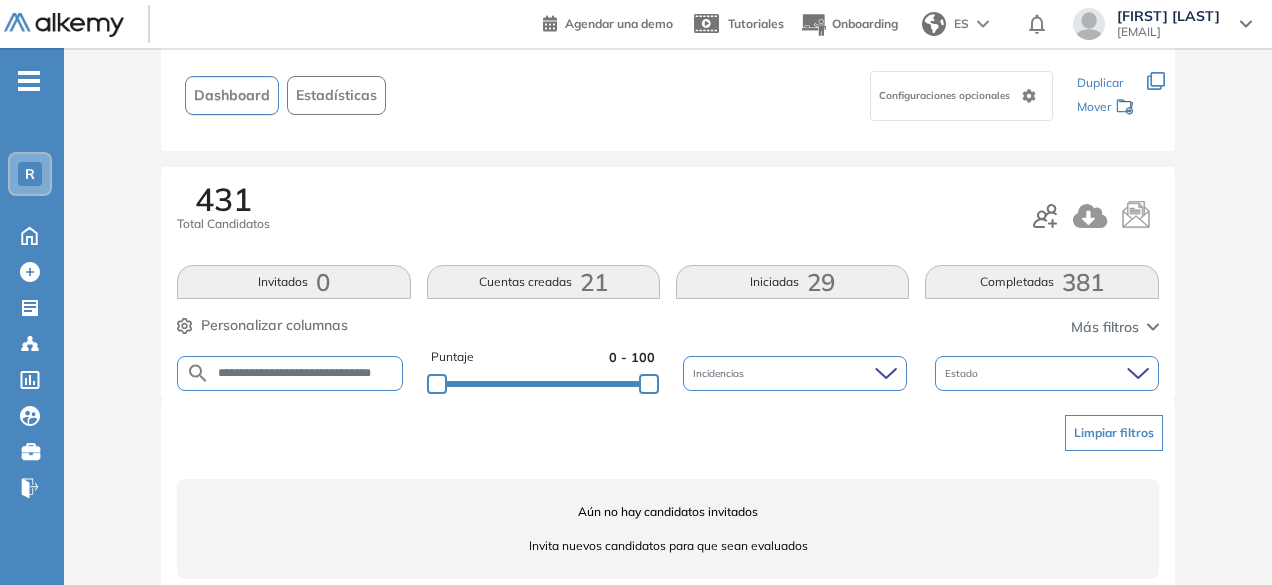 scroll, scrollTop: 0, scrollLeft: 10, axis: horizontal 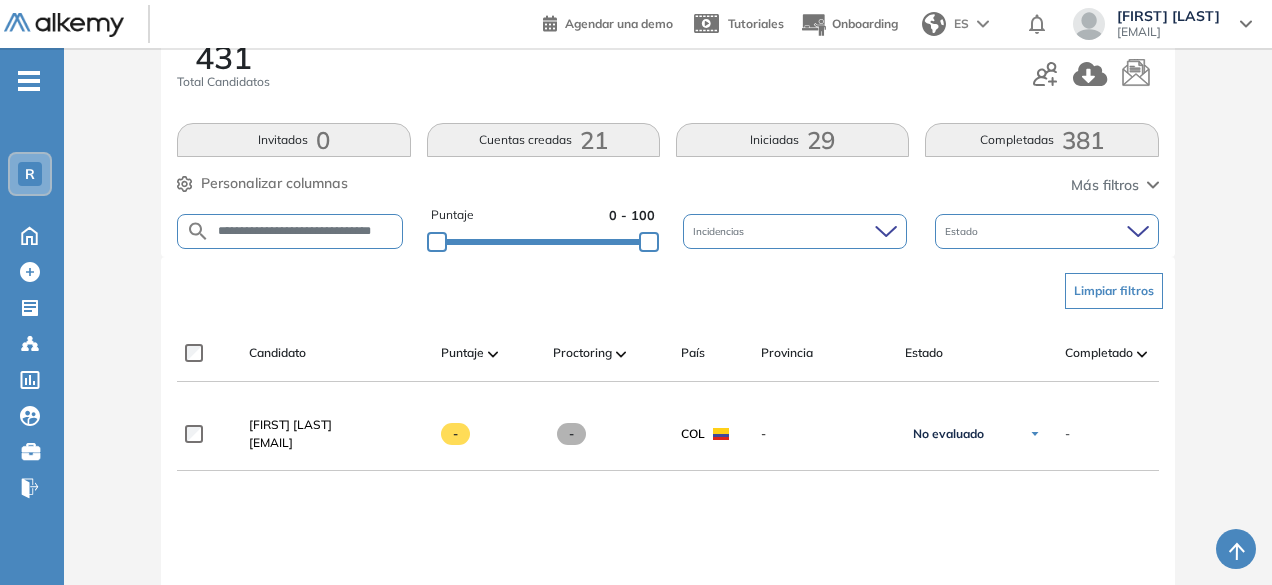click on "**********" at bounding box center [306, 231] 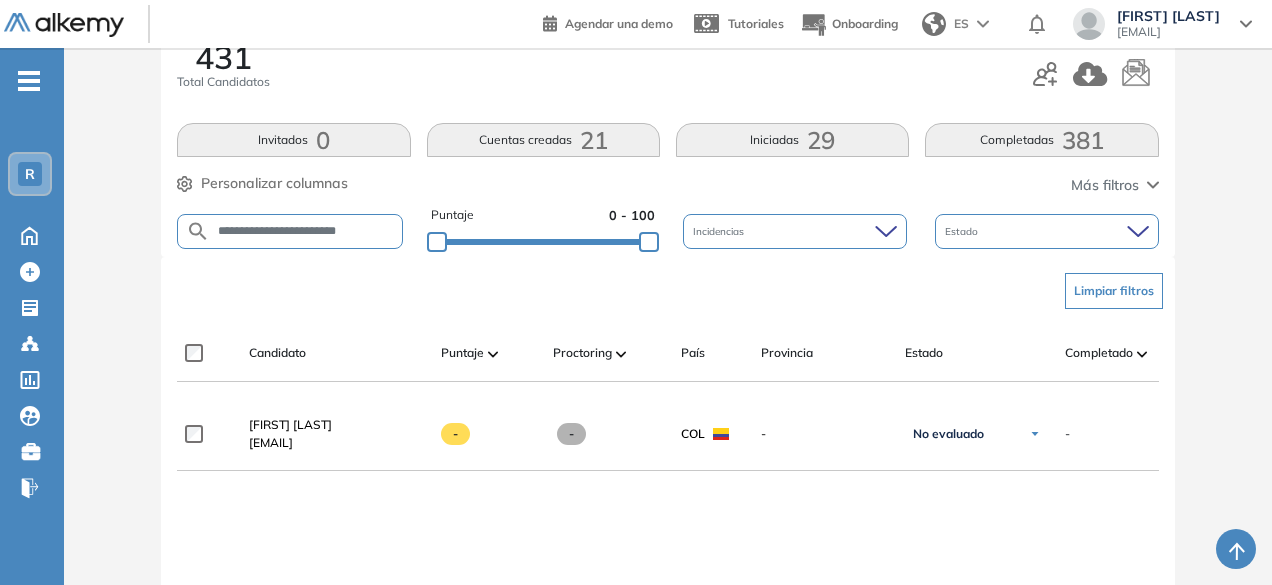 type on "**********" 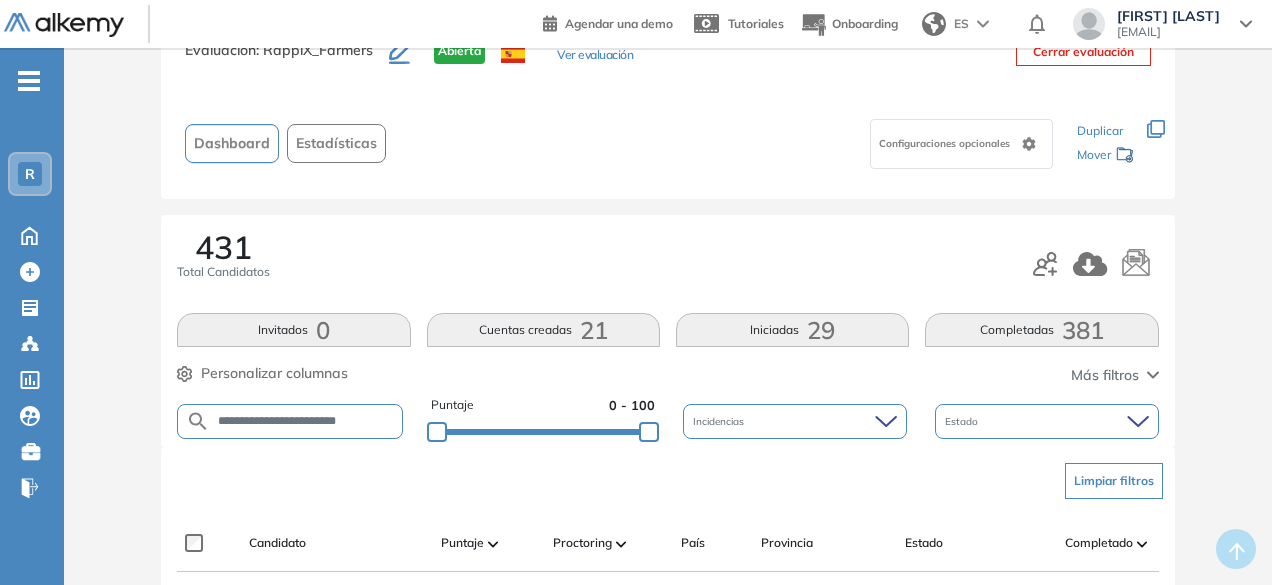 scroll, scrollTop: 264, scrollLeft: 0, axis: vertical 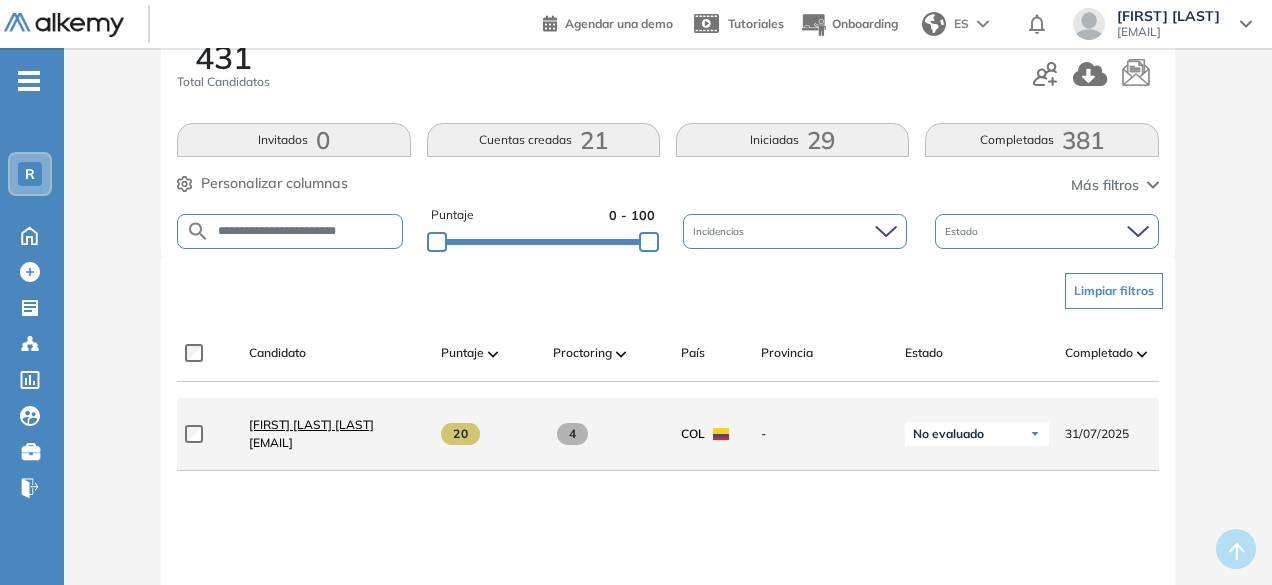 click on "[FIRST] [LAST] [LAST]" at bounding box center (311, 424) 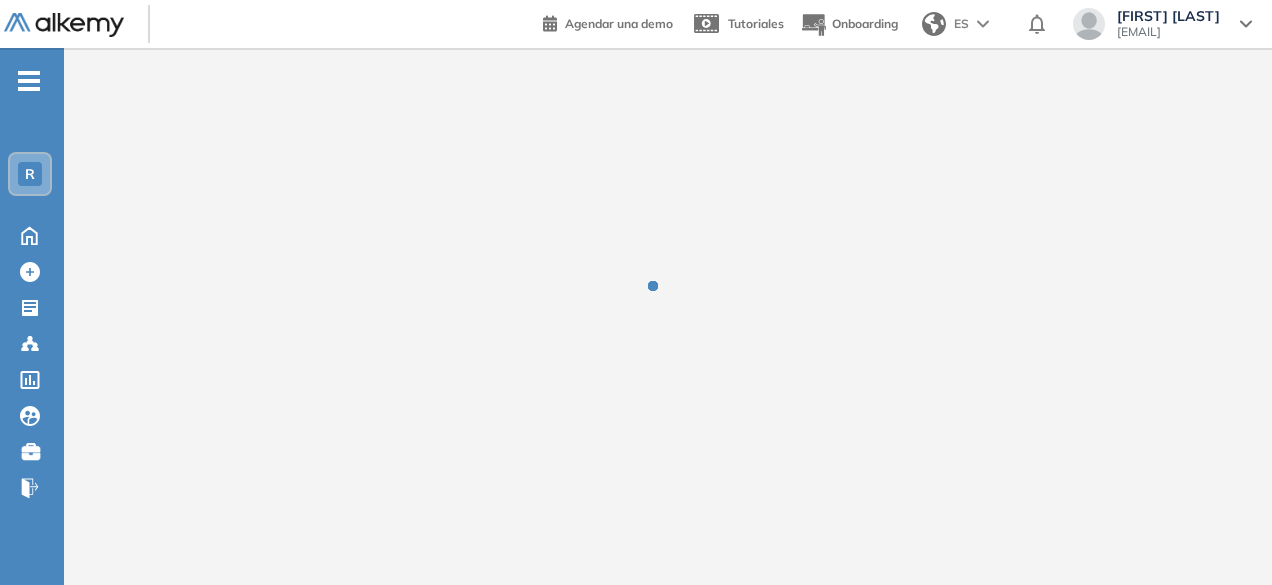 scroll, scrollTop: 0, scrollLeft: 0, axis: both 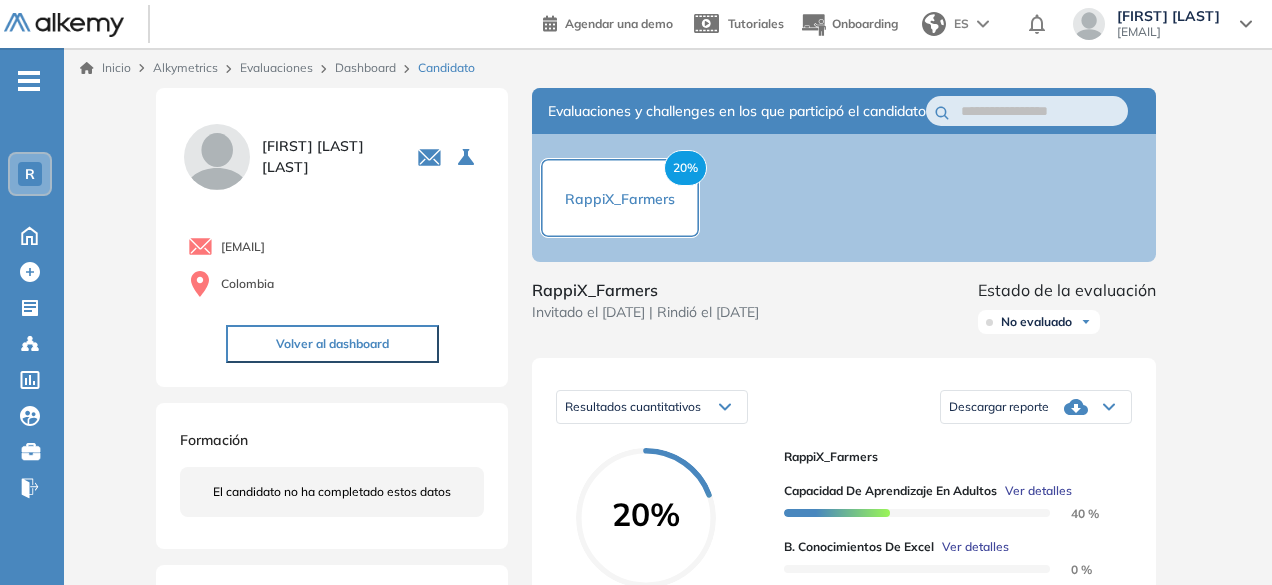 drag, startPoint x: 1270, startPoint y: 212, endPoint x: 1273, endPoint y: 257, distance: 45.099888 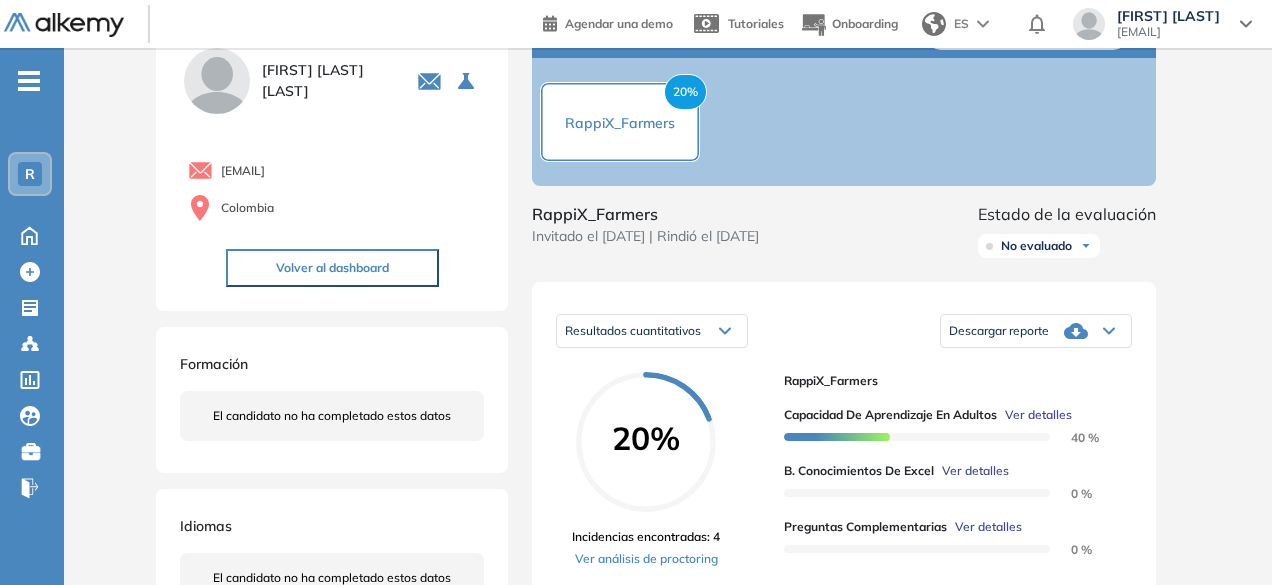scroll, scrollTop: 21, scrollLeft: 0, axis: vertical 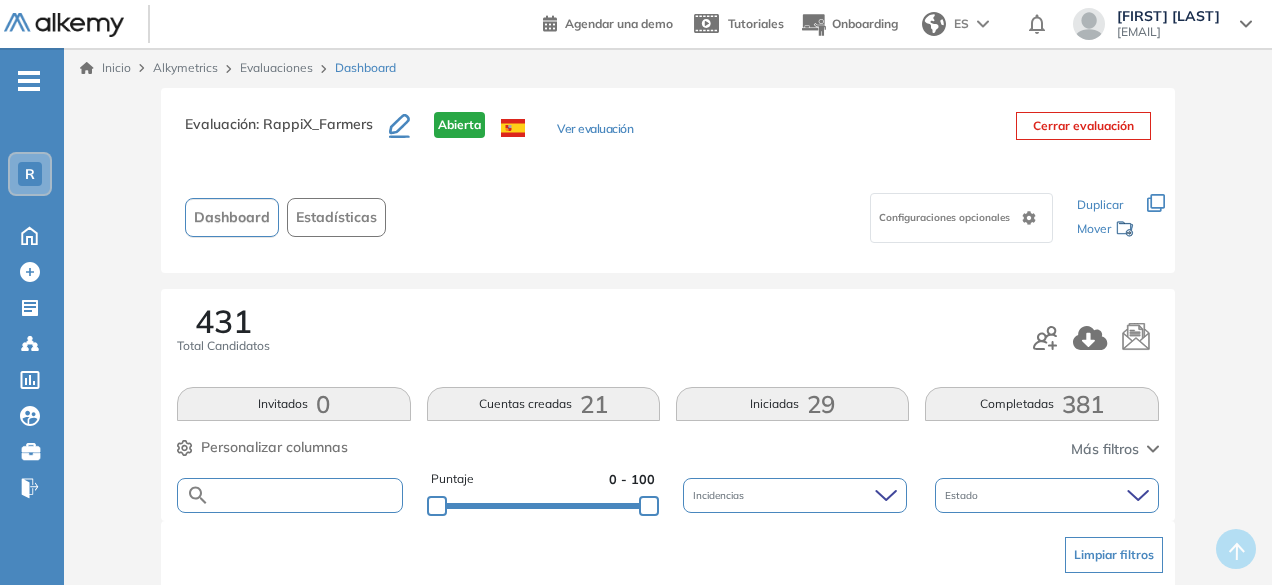 click at bounding box center [305, 495] 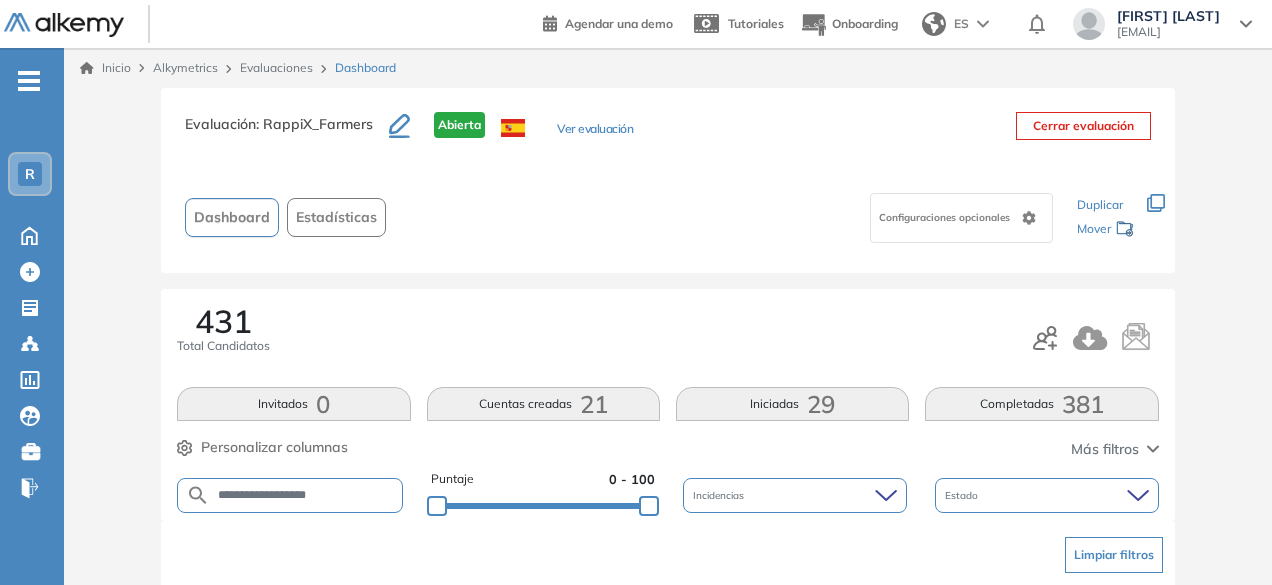 click on "**********" at bounding box center (305, 495) 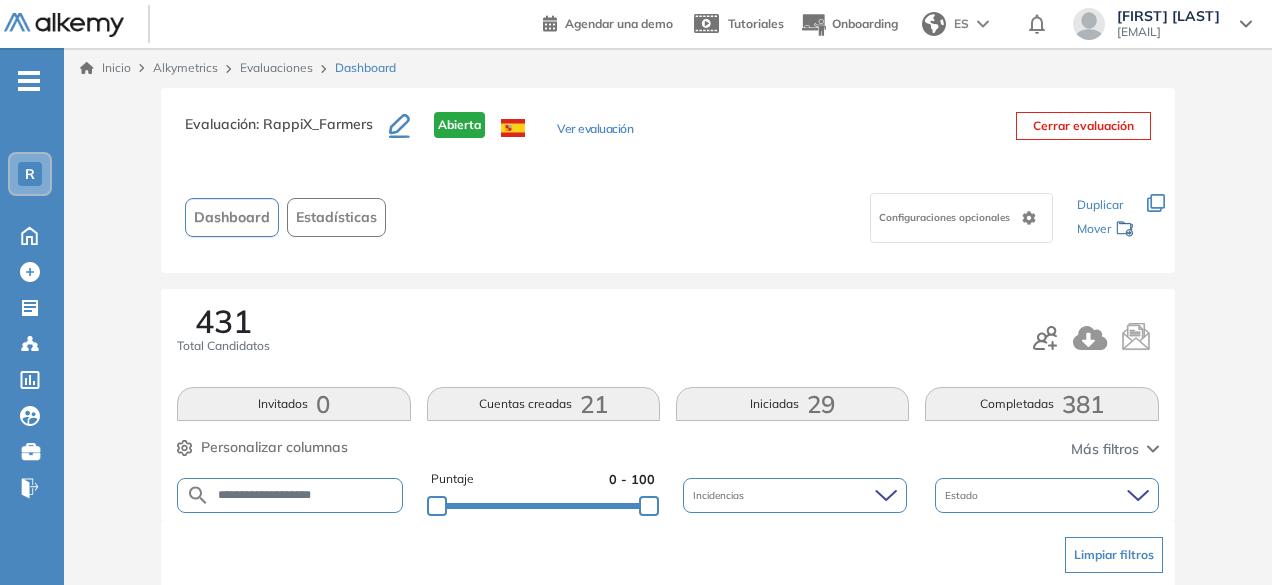 click on "**********" at bounding box center (305, 495) 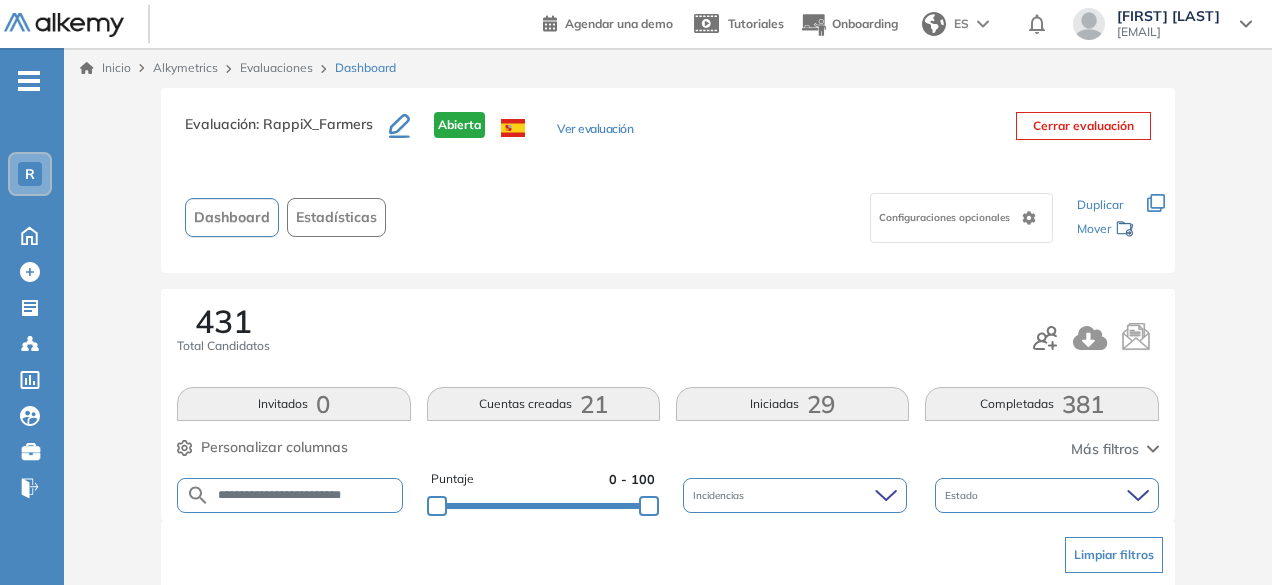 click on "**********" at bounding box center (305, 495) 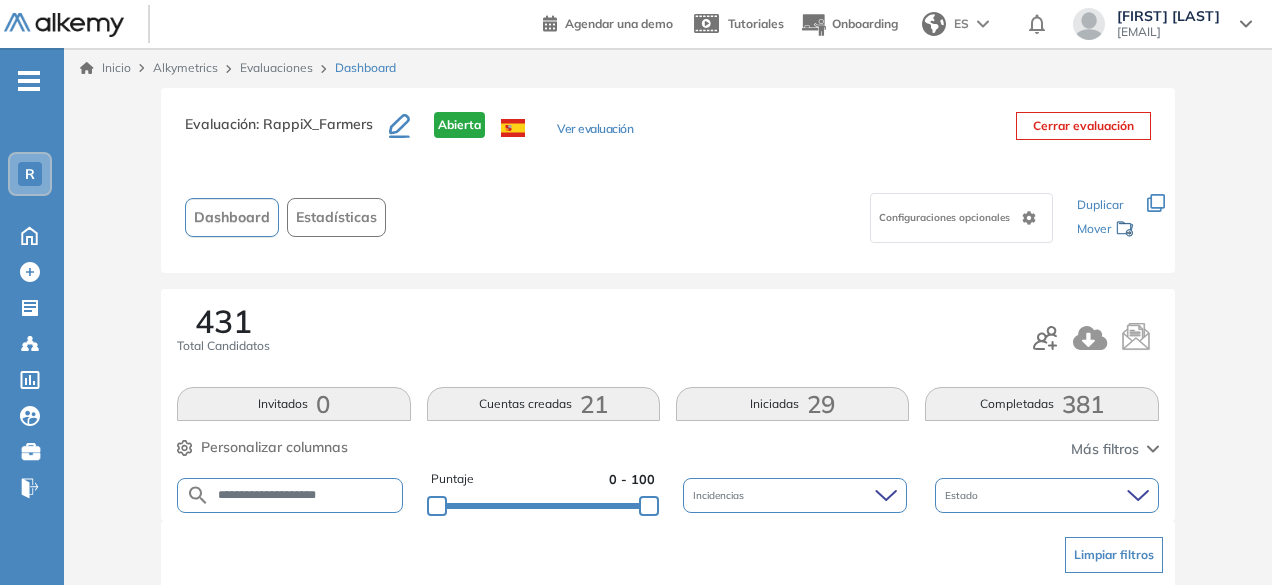 scroll, scrollTop: 103, scrollLeft: 0, axis: vertical 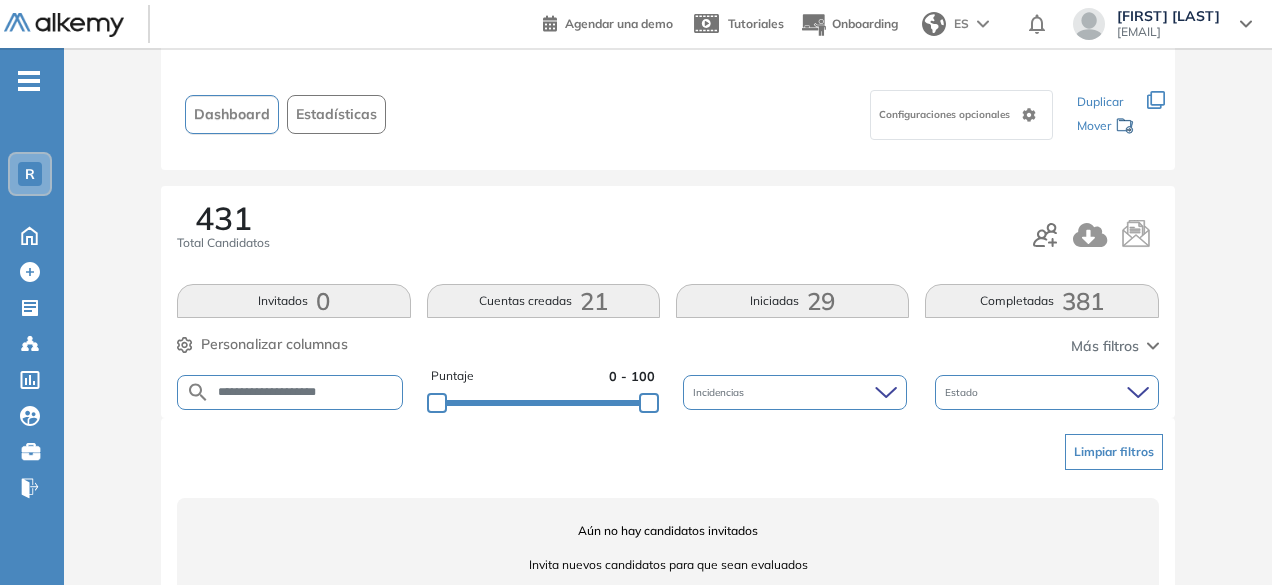 click on "**********" at bounding box center [305, 392] 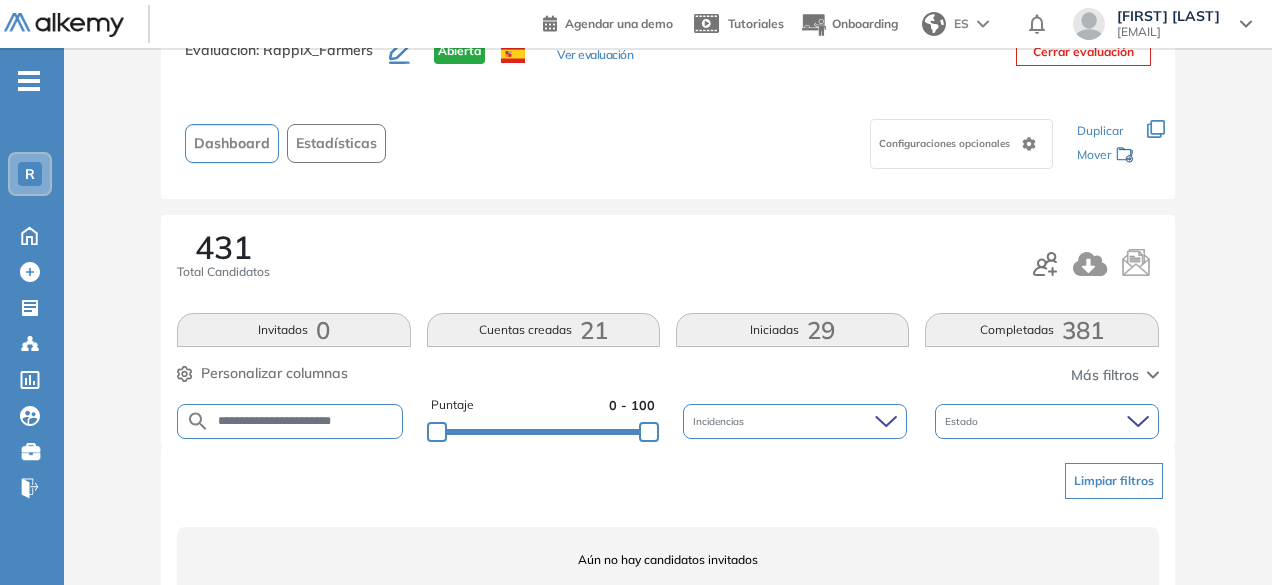 scroll, scrollTop: 103, scrollLeft: 0, axis: vertical 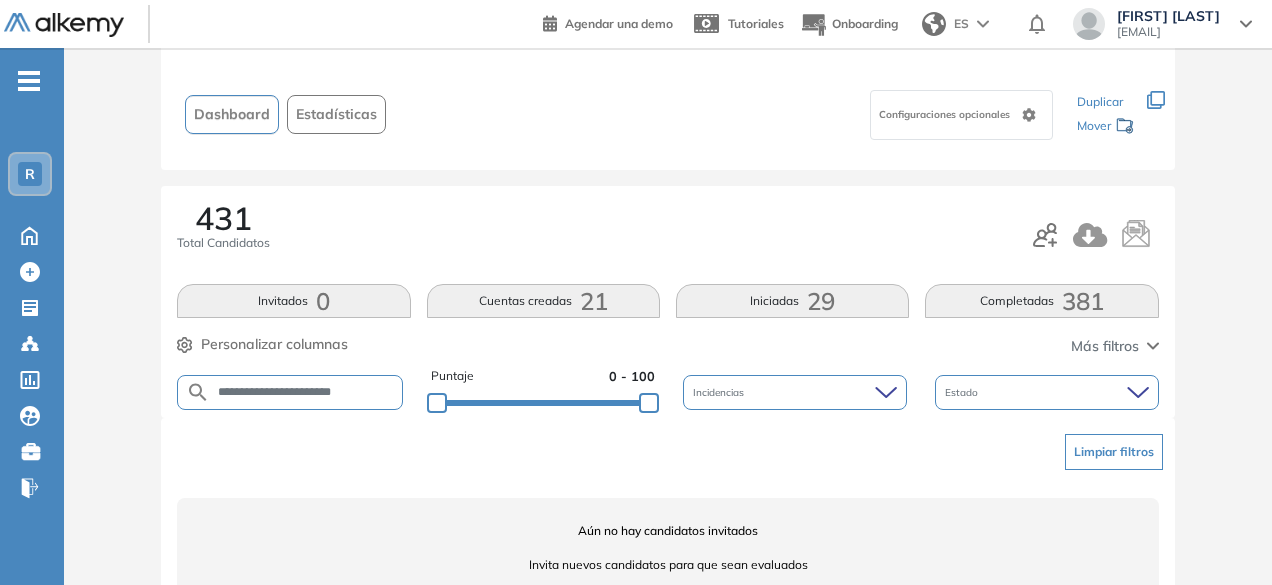click on "**********" at bounding box center (305, 392) 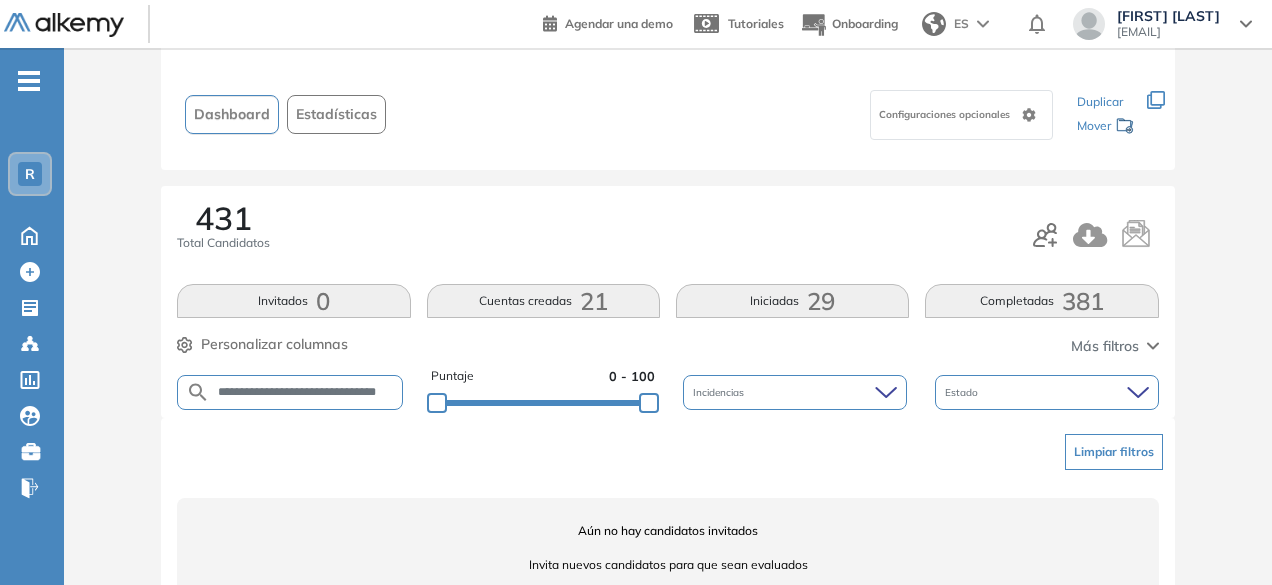scroll, scrollTop: 0, scrollLeft: 20, axis: horizontal 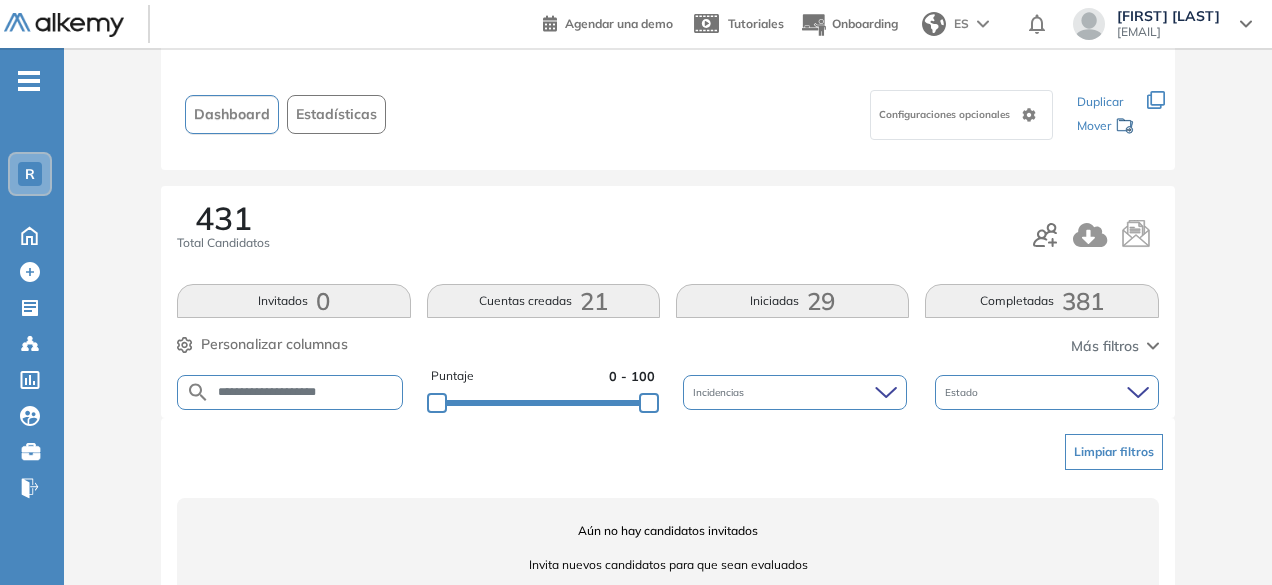 click on "**********" at bounding box center (306, 392) 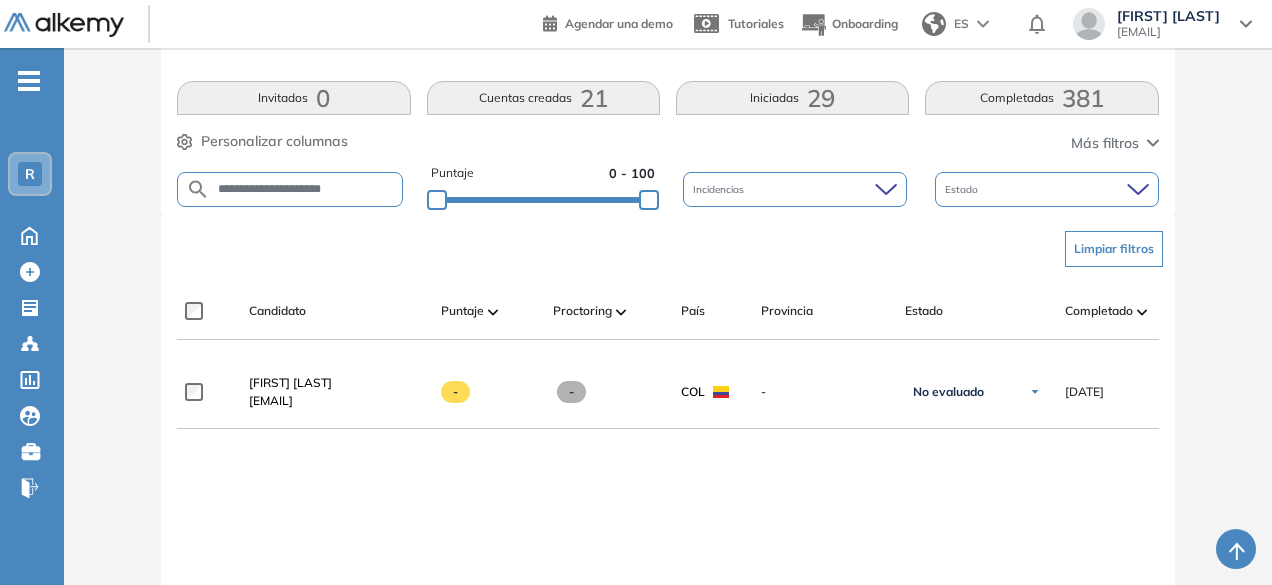 scroll, scrollTop: 305, scrollLeft: 0, axis: vertical 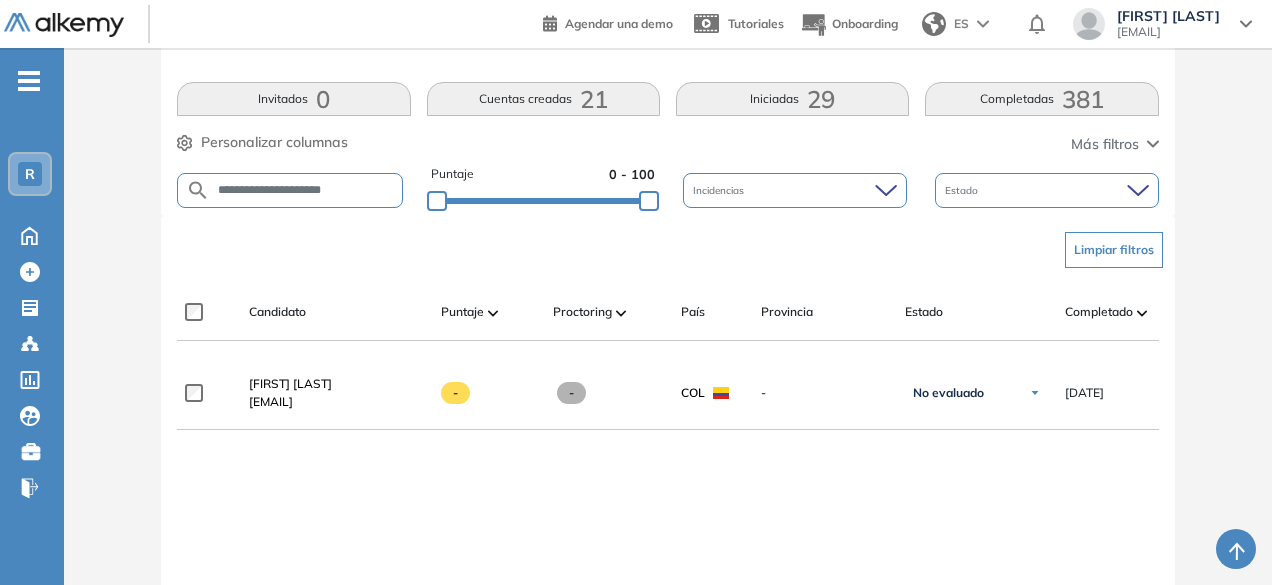 click on "**********" at bounding box center (306, 190) 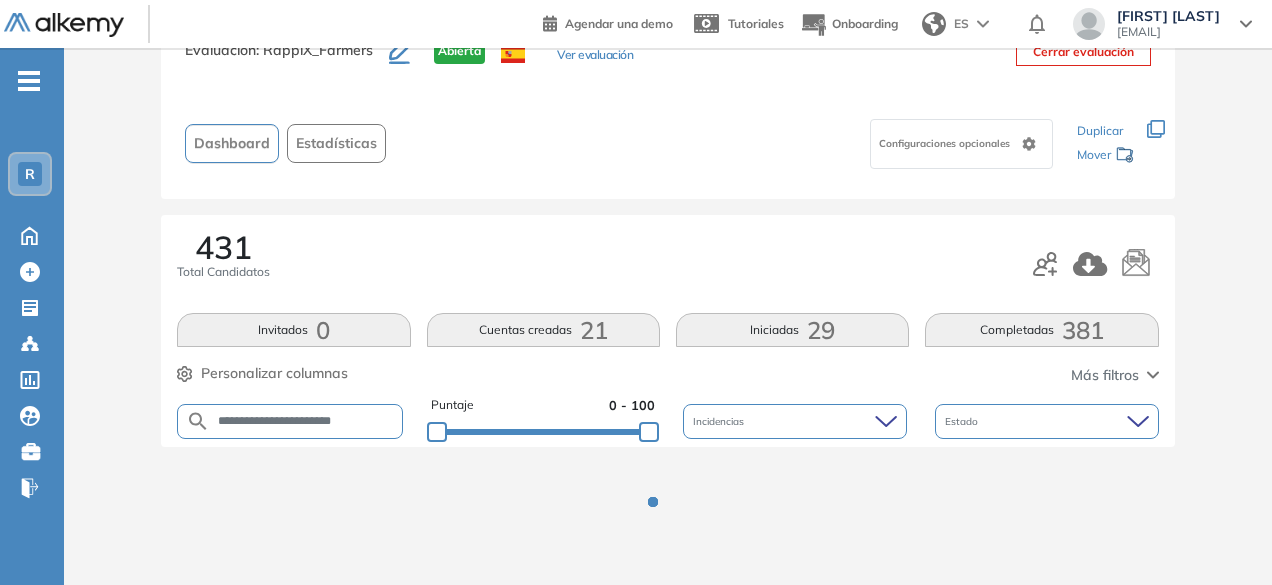 scroll, scrollTop: 305, scrollLeft: 0, axis: vertical 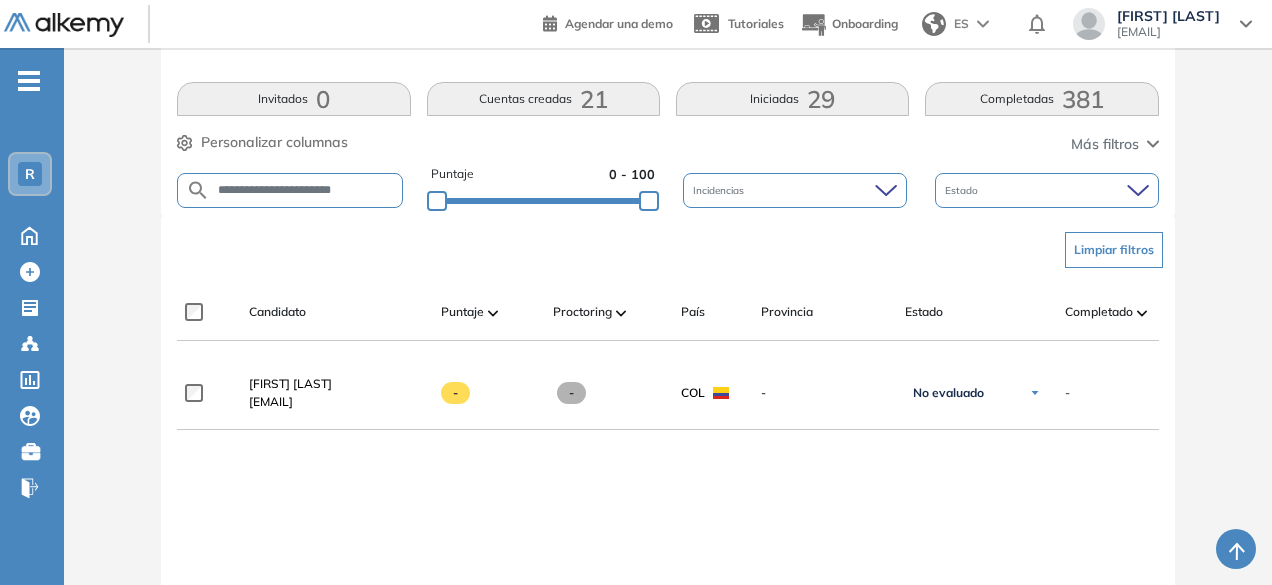 click on "**********" at bounding box center [306, 190] 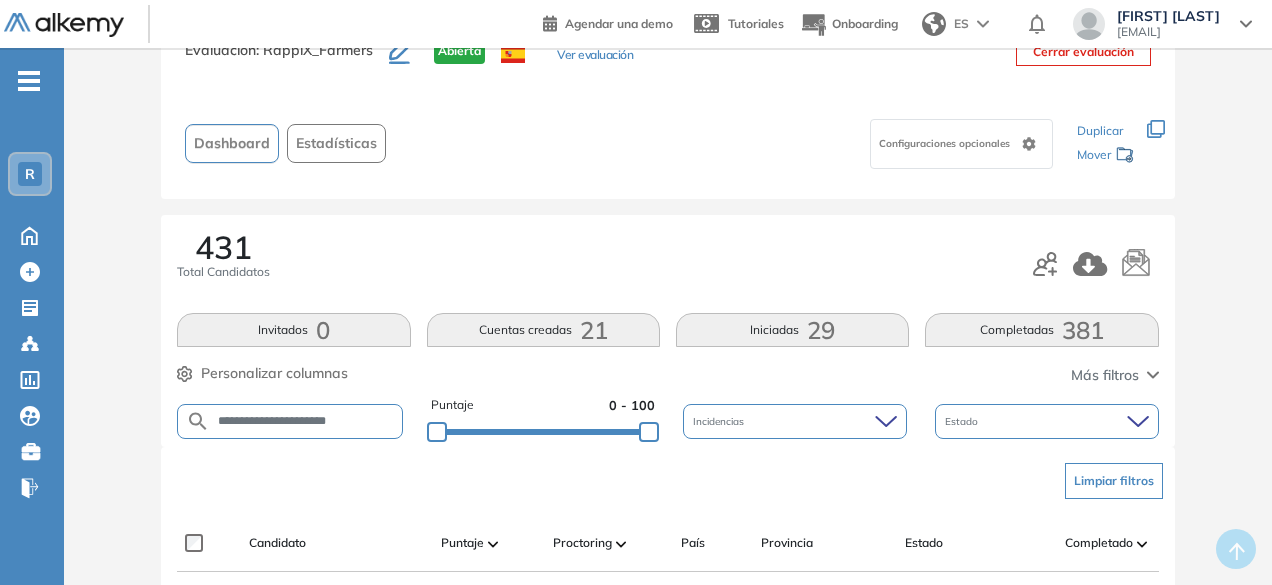 scroll, scrollTop: 305, scrollLeft: 0, axis: vertical 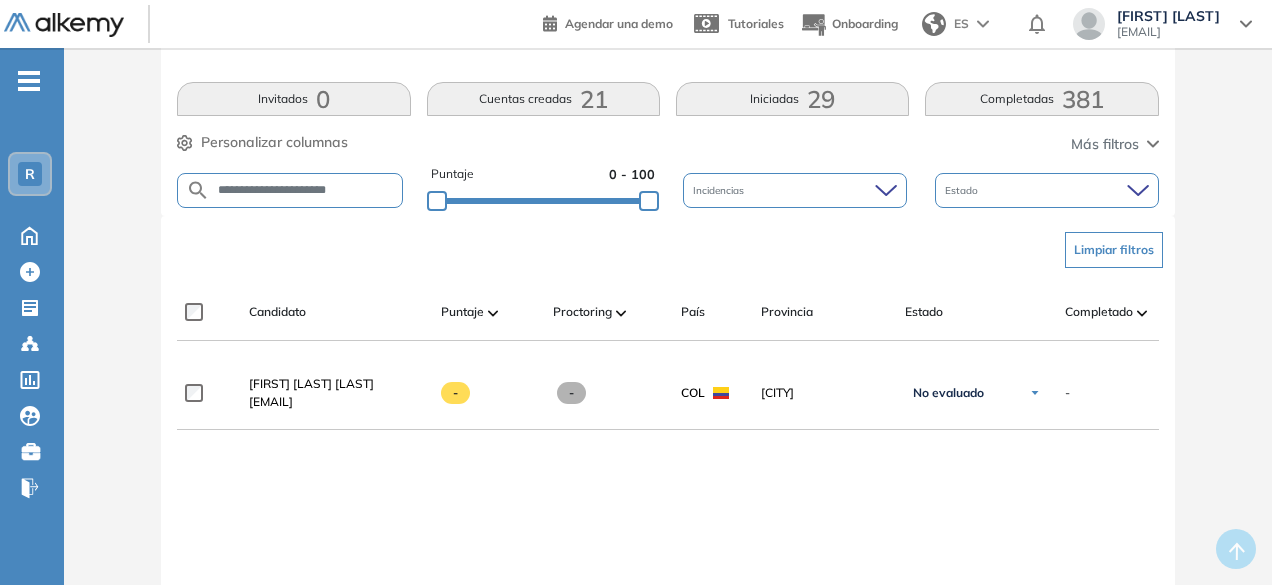click on "**********" at bounding box center [306, 190] 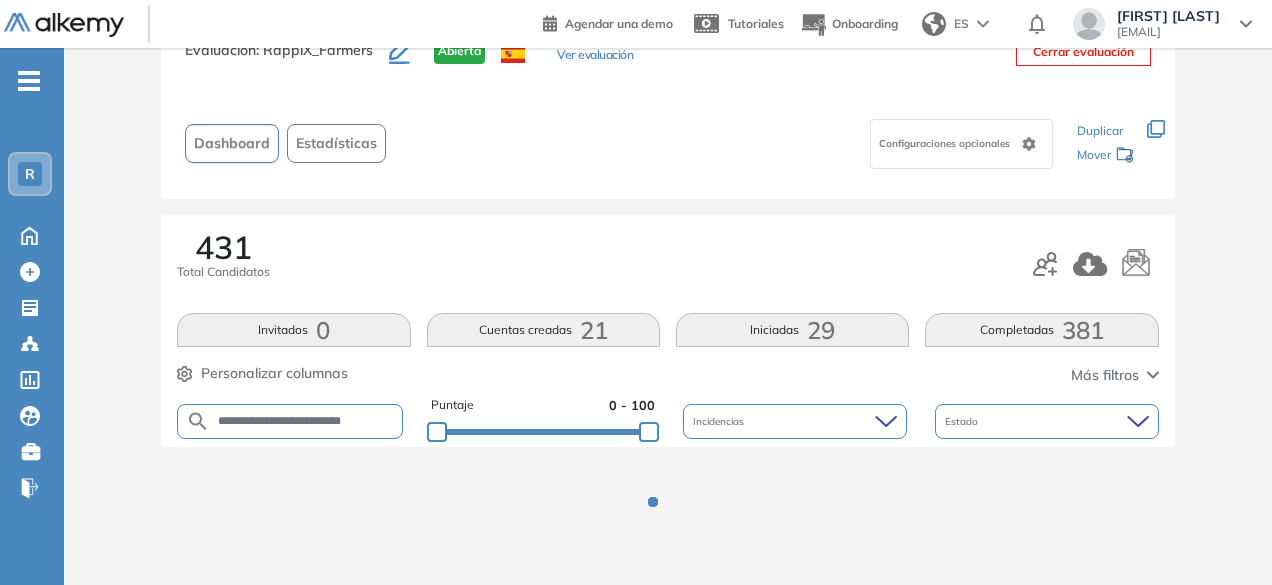 scroll, scrollTop: 305, scrollLeft: 0, axis: vertical 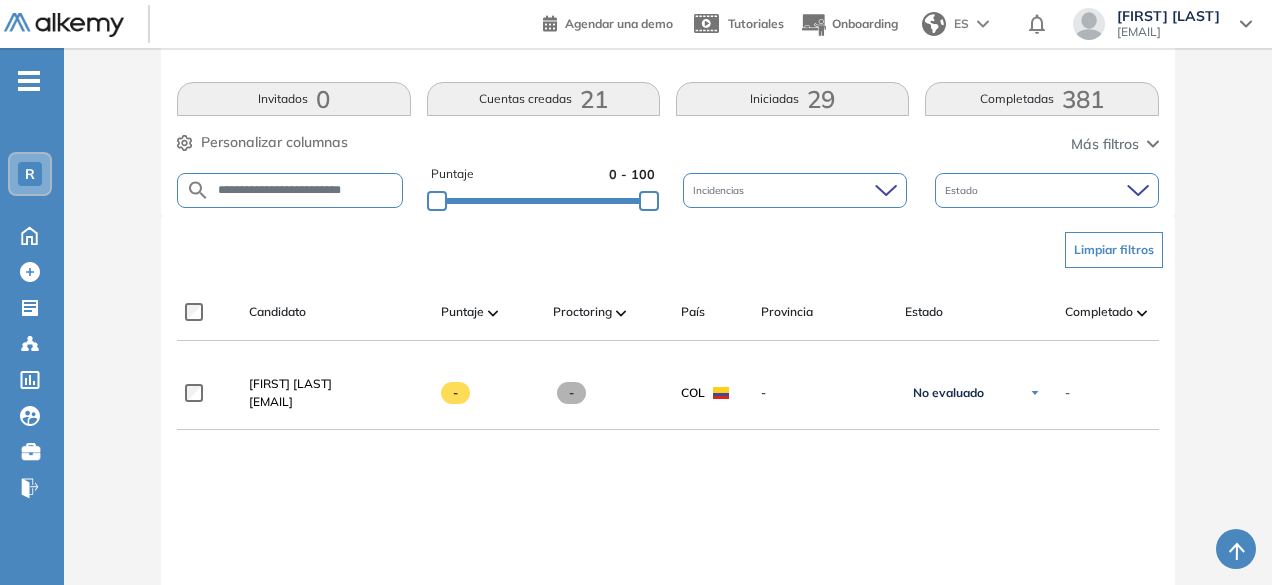 click on "**********" at bounding box center (306, 190) 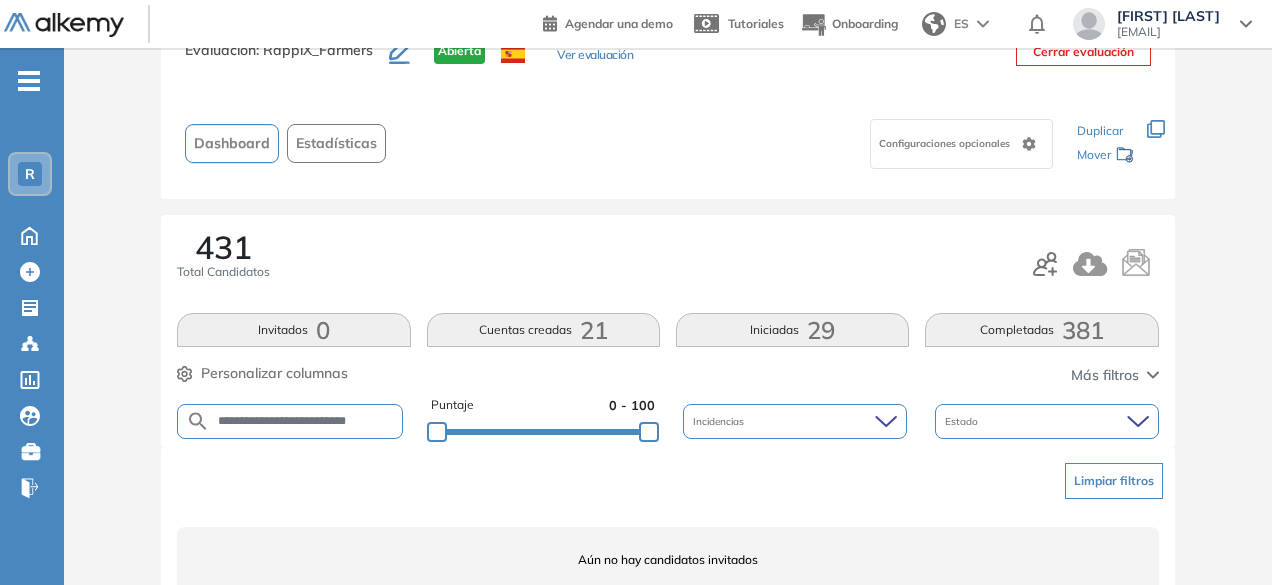 scroll, scrollTop: 154, scrollLeft: 0, axis: vertical 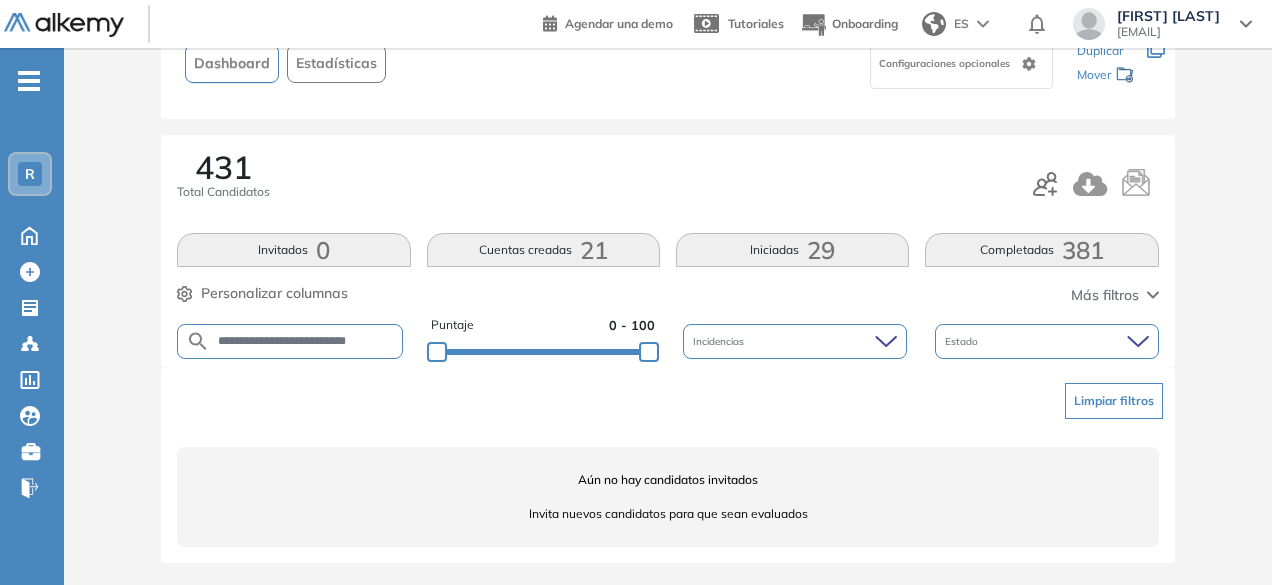 click on "**********" at bounding box center (306, 341) 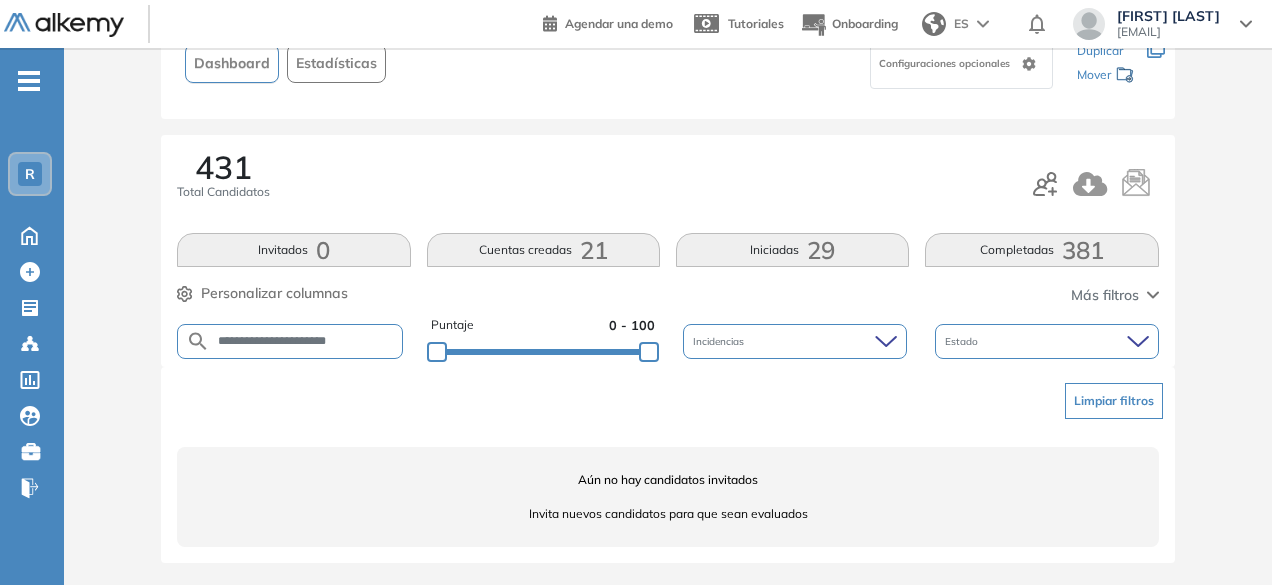 type on "**********" 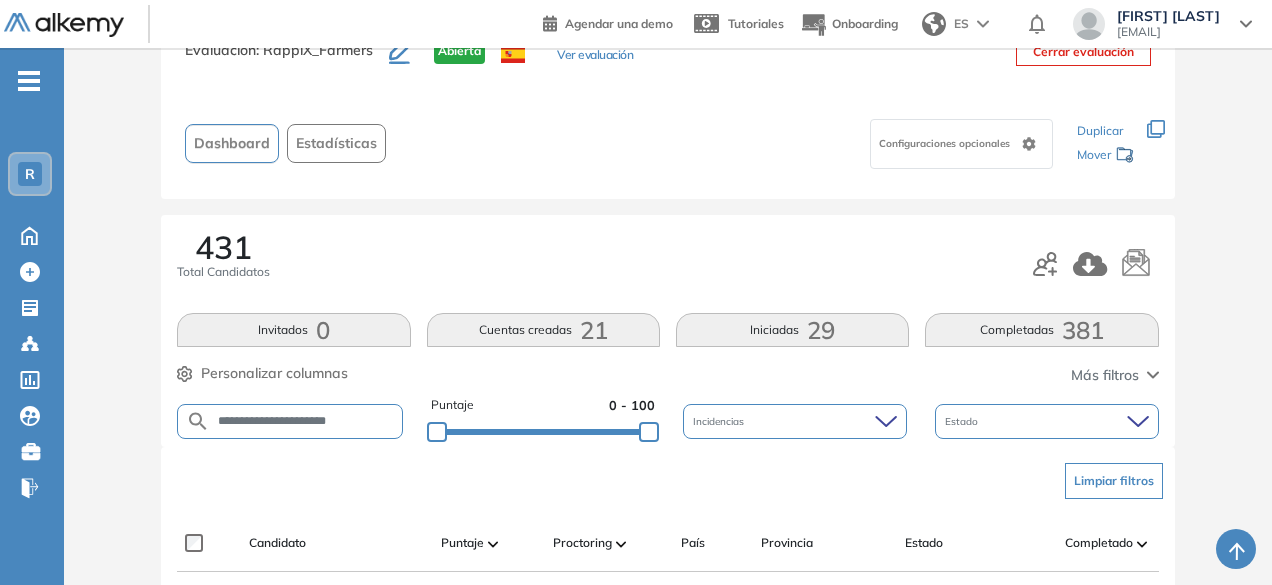 scroll, scrollTop: 305, scrollLeft: 0, axis: vertical 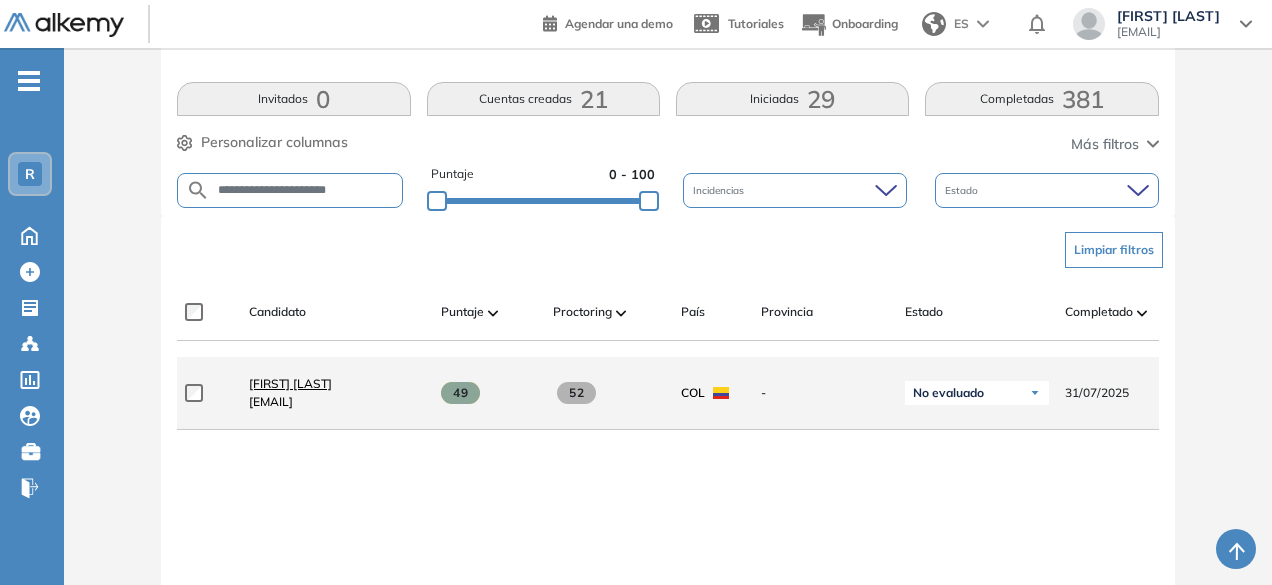 click on "[FIRST] [LAST]" at bounding box center (290, 383) 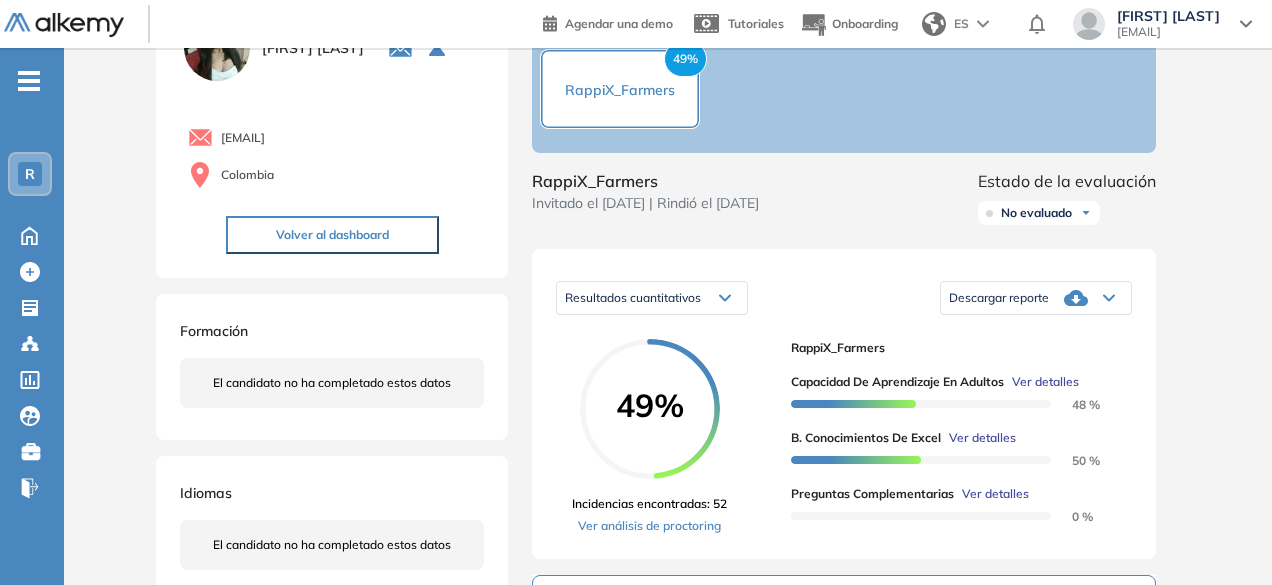 scroll, scrollTop: 124, scrollLeft: 0, axis: vertical 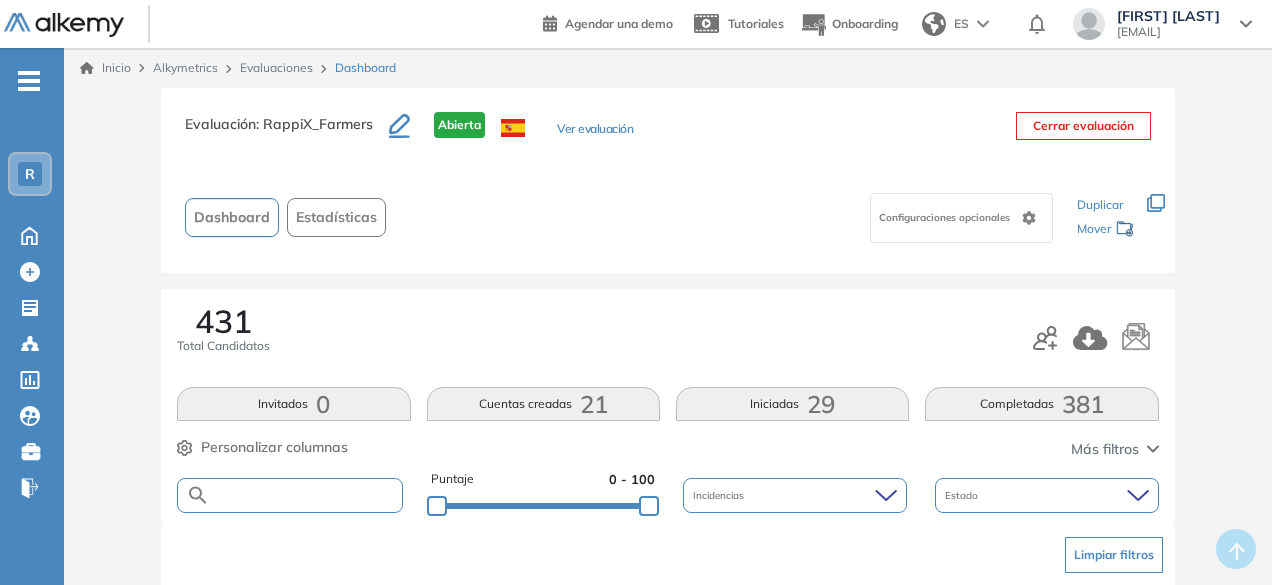 click at bounding box center (305, 495) 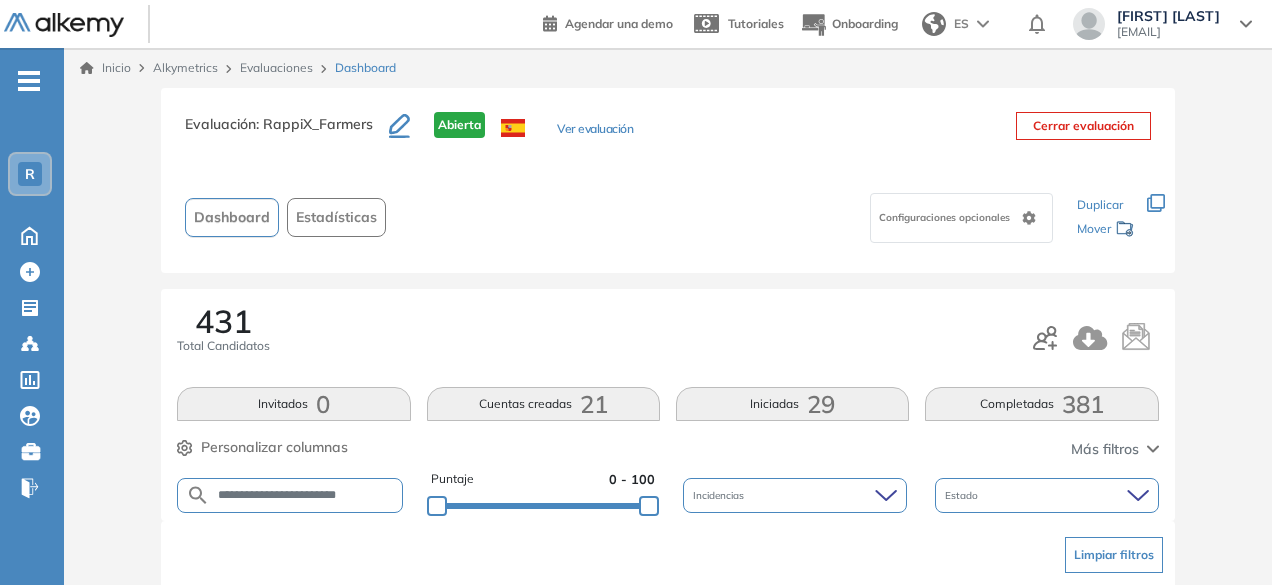 click on "**********" at bounding box center (305, 495) 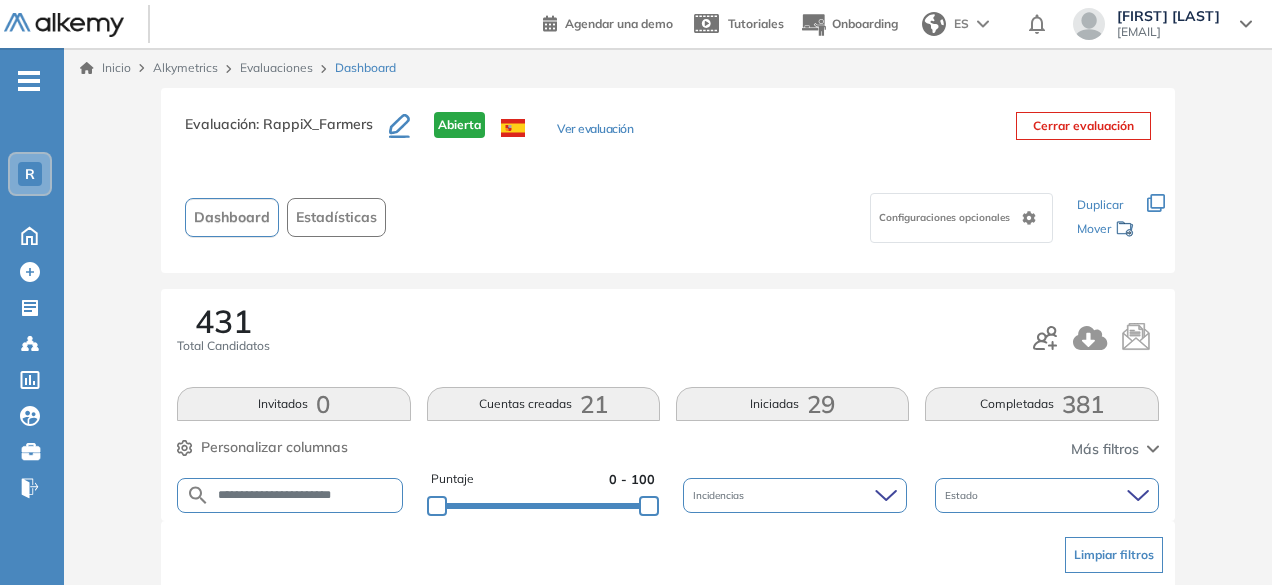 click on "**********" at bounding box center [305, 495] 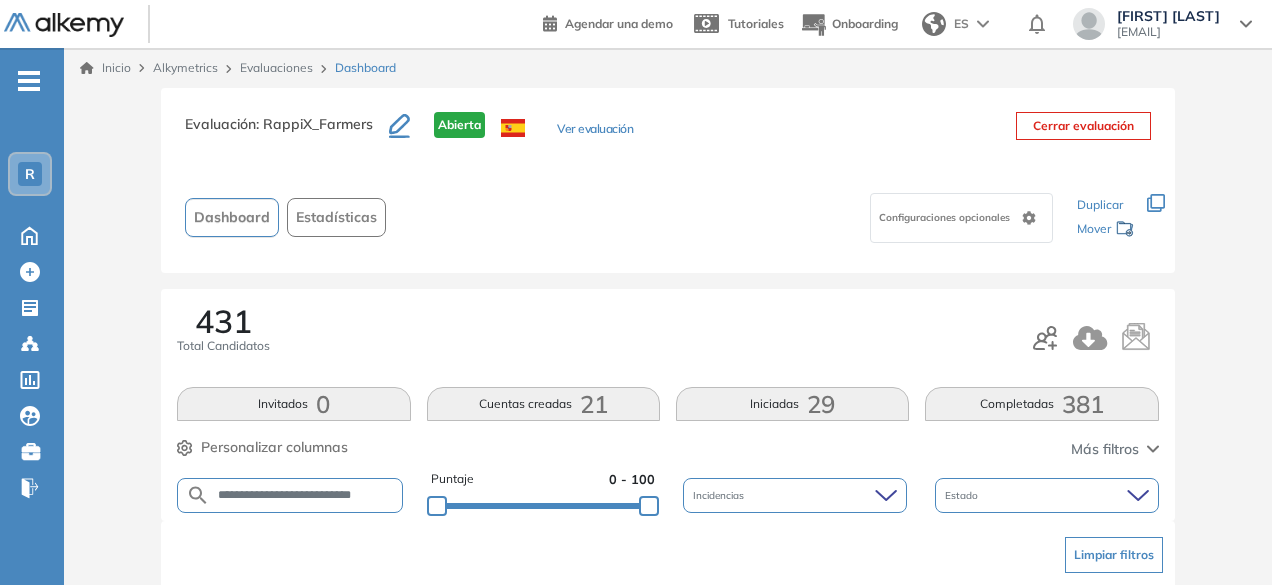 scroll, scrollTop: 0, scrollLeft: 4, axis: horizontal 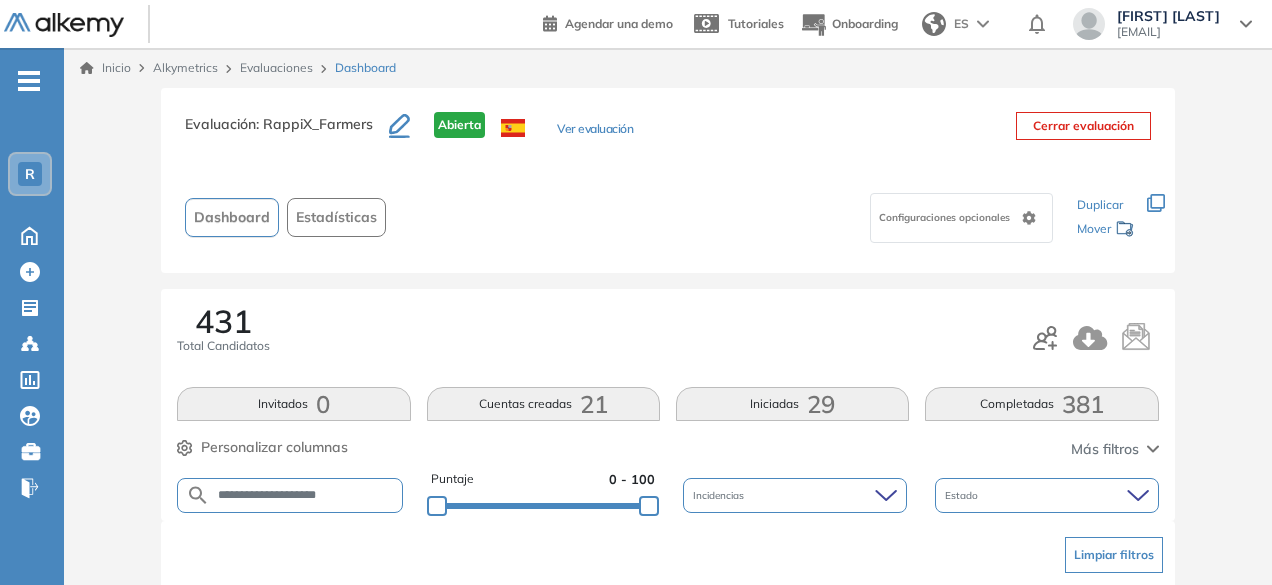 click on "**********" at bounding box center [306, 495] 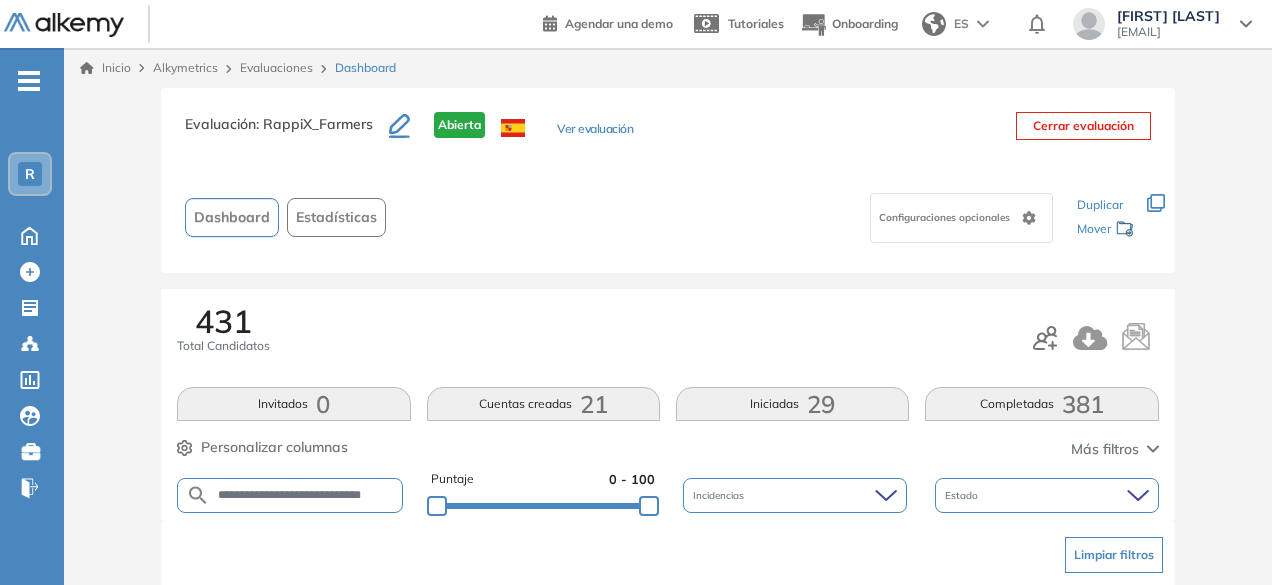scroll, scrollTop: 0, scrollLeft: 22, axis: horizontal 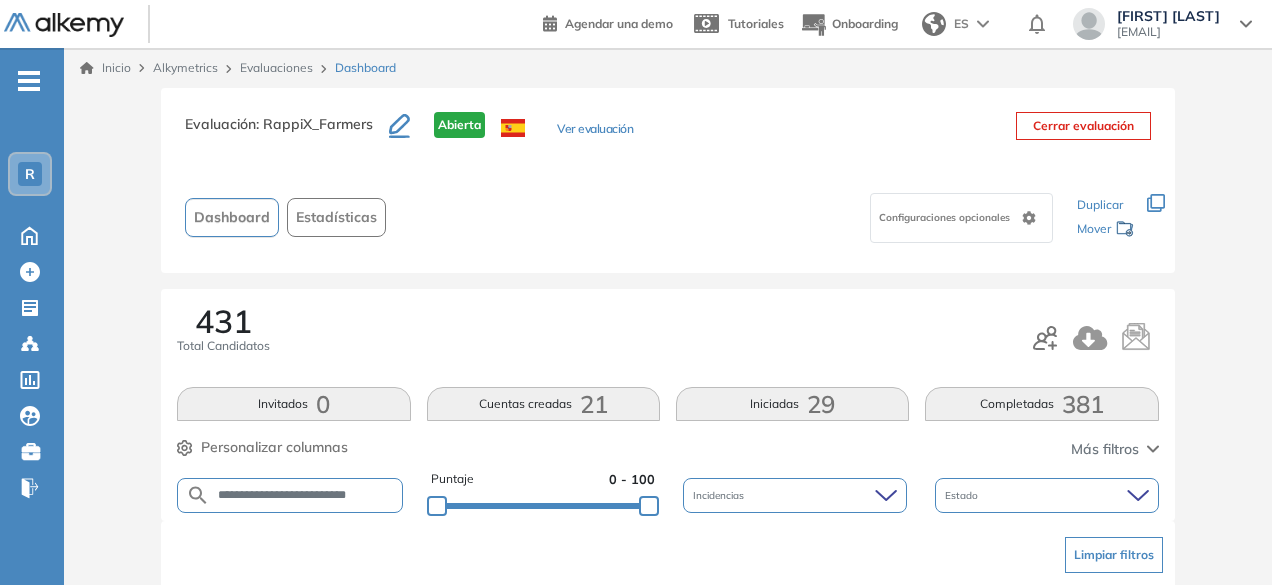 click on "**********" at bounding box center [306, 495] 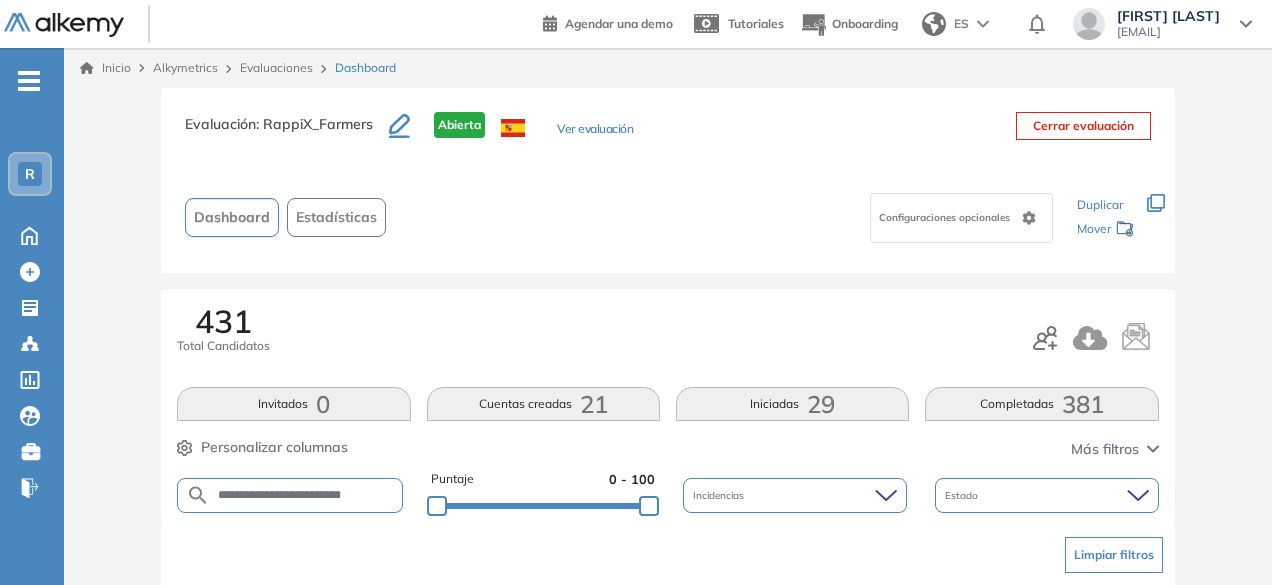 click on "**********" at bounding box center [306, 495] 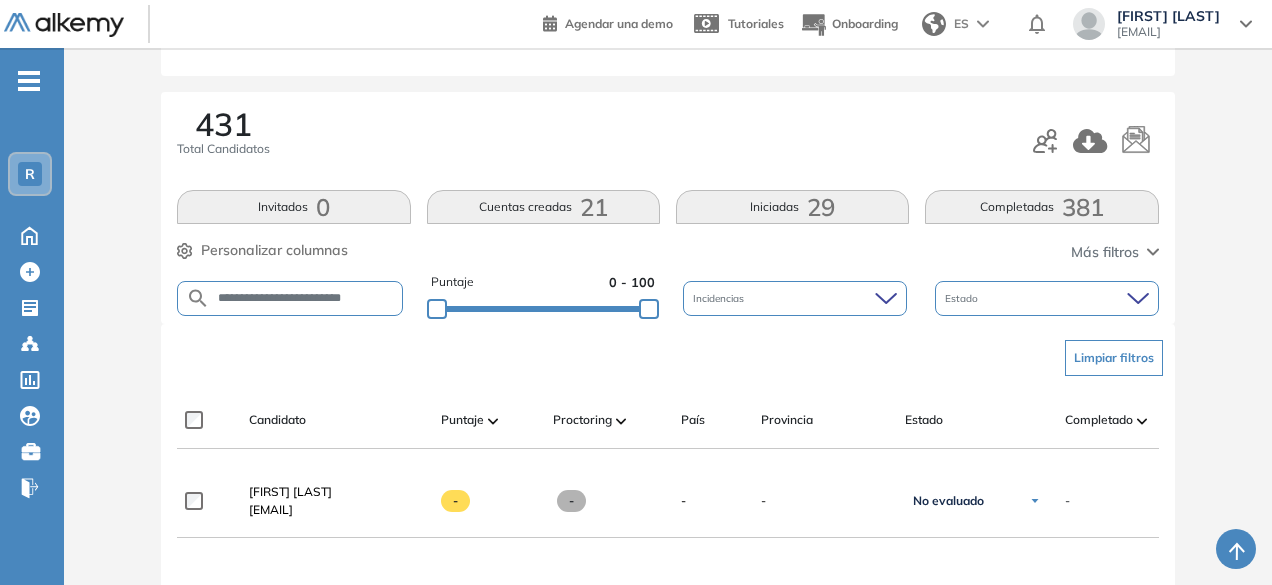 scroll, scrollTop: 194, scrollLeft: 0, axis: vertical 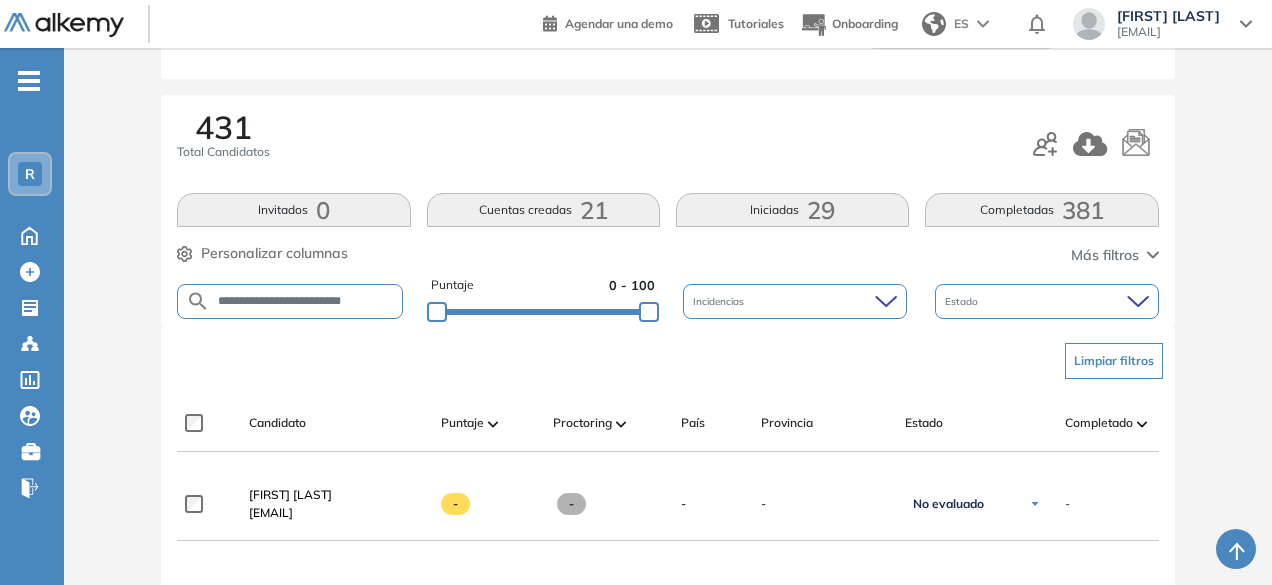 click on "**********" at bounding box center [290, 301] 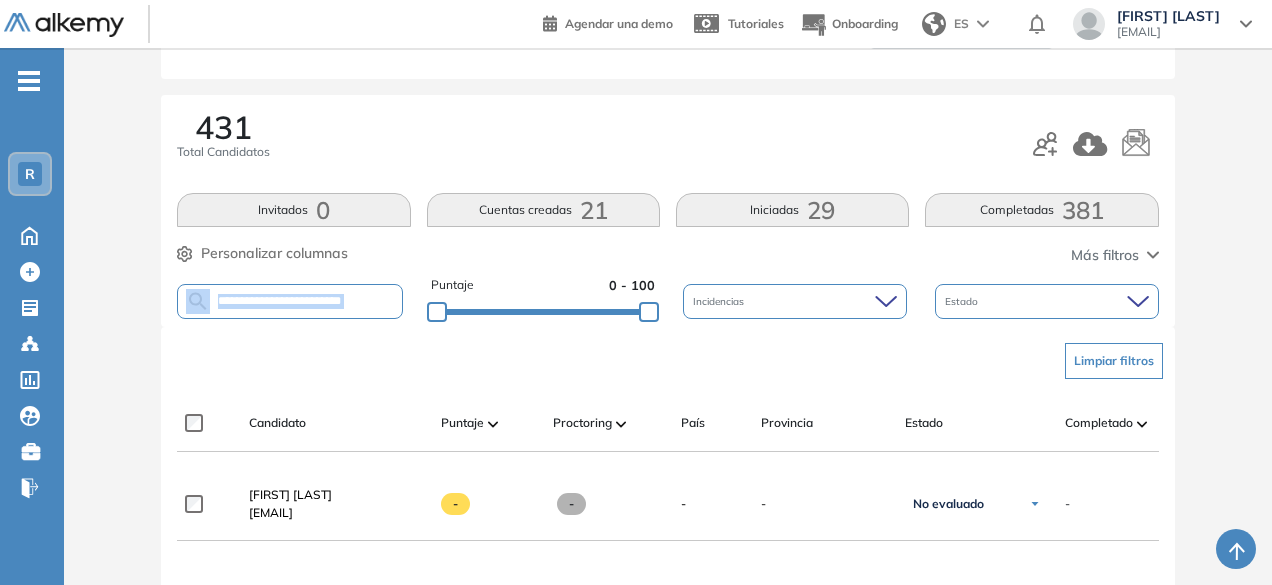 click on "**********" at bounding box center (290, 301) 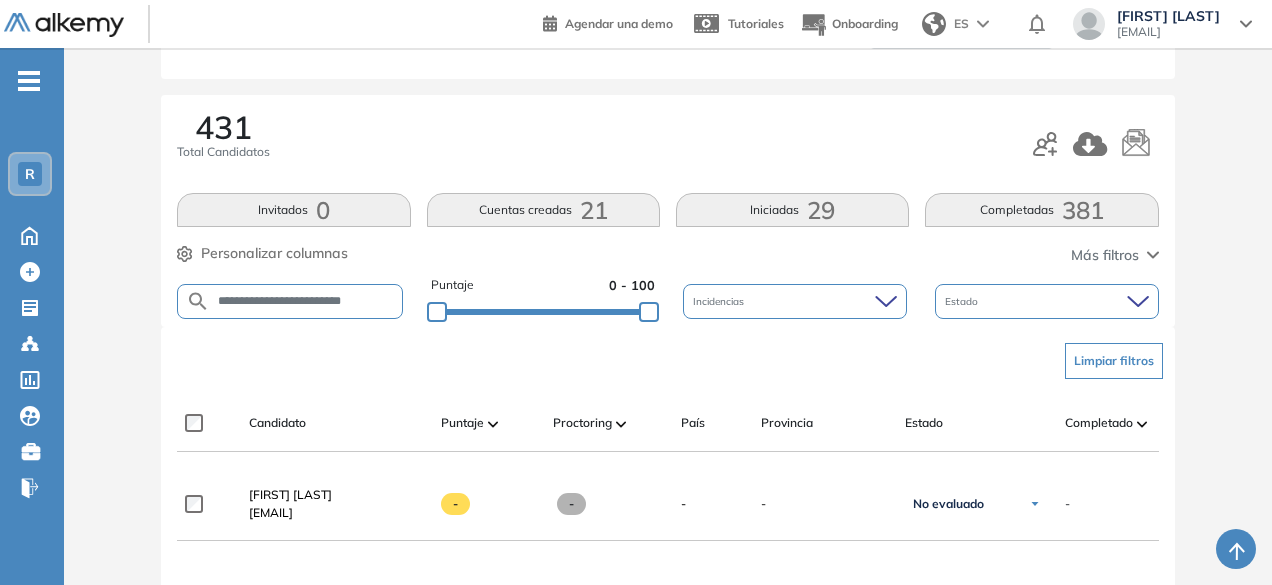 click on "**********" at bounding box center [306, 301] 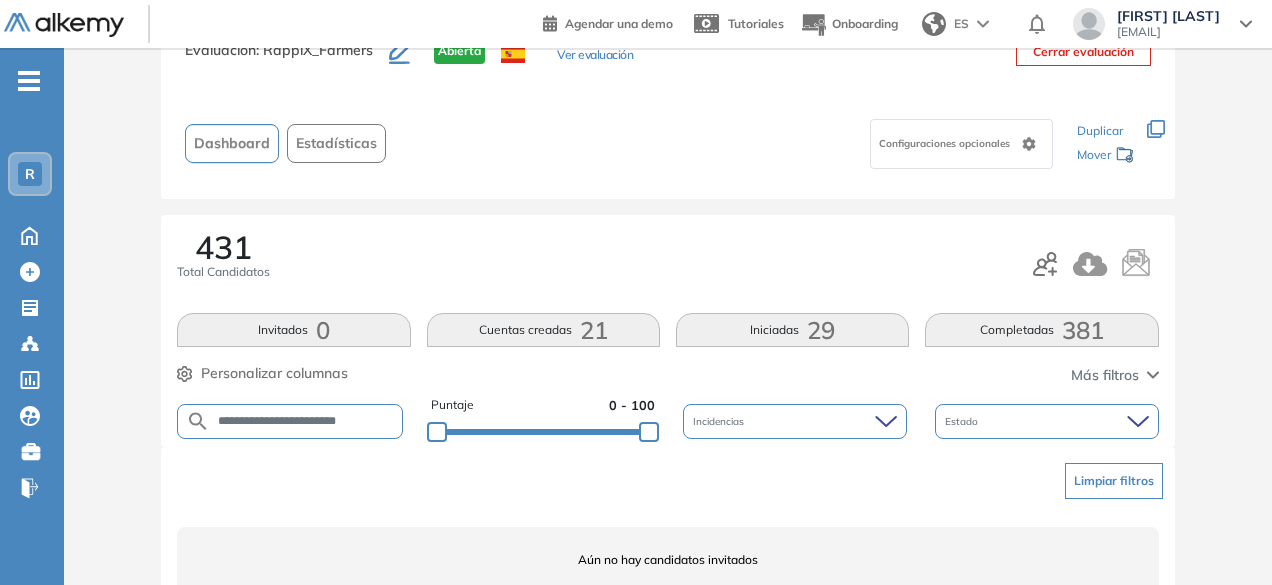 scroll, scrollTop: 154, scrollLeft: 0, axis: vertical 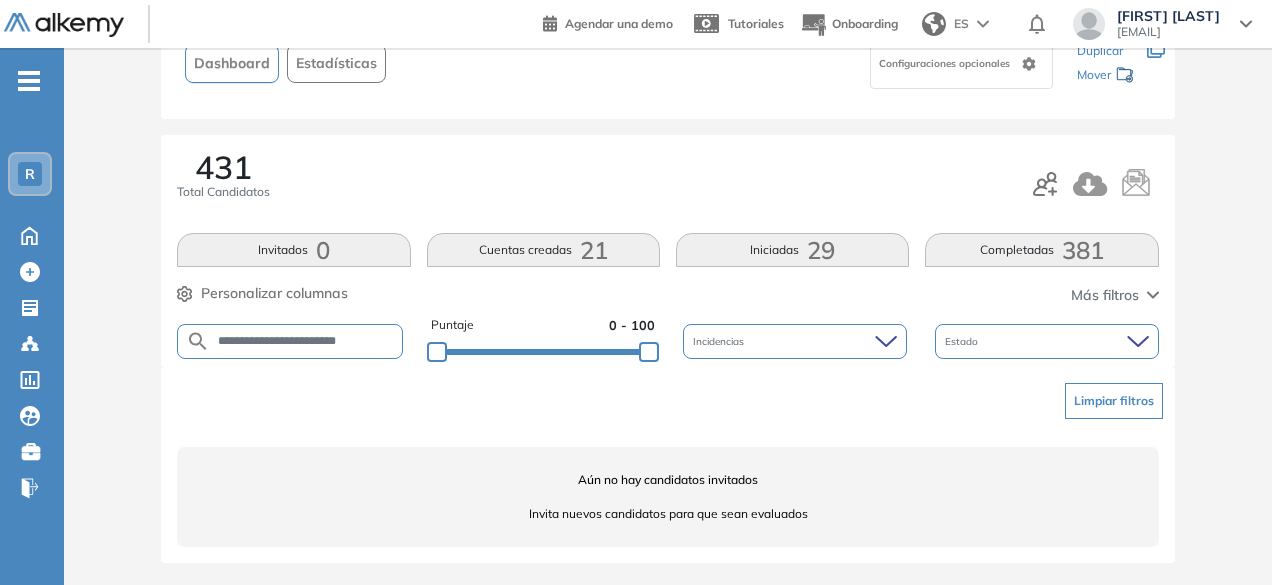 drag, startPoint x: 358, startPoint y: 348, endPoint x: 354, endPoint y: 335, distance: 13.601471 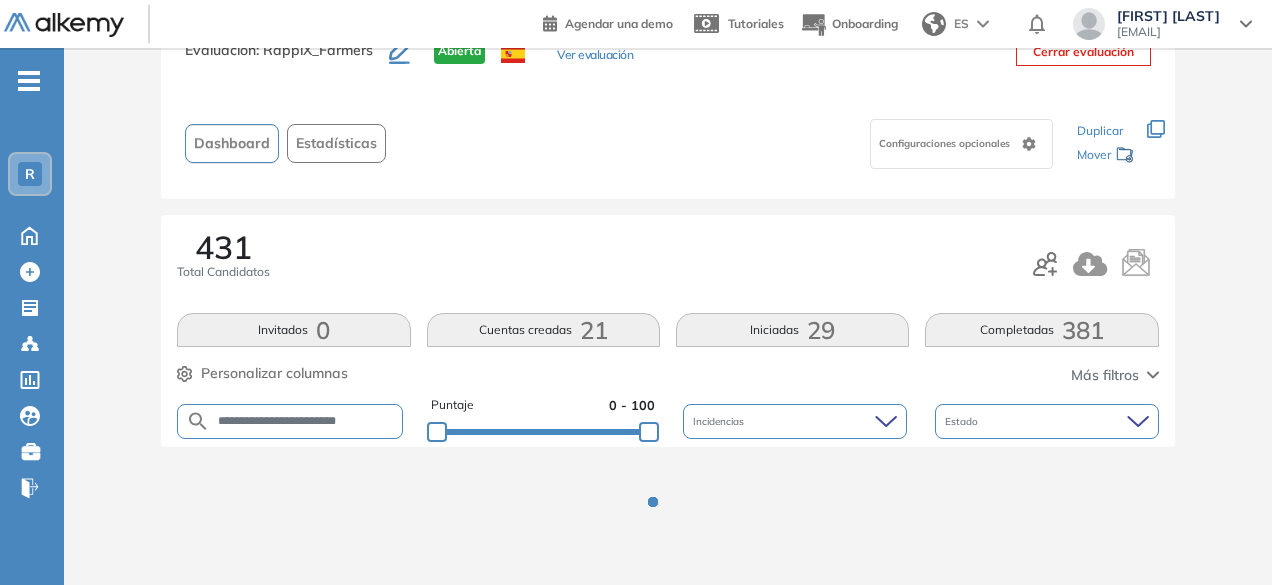 scroll, scrollTop: 154, scrollLeft: 0, axis: vertical 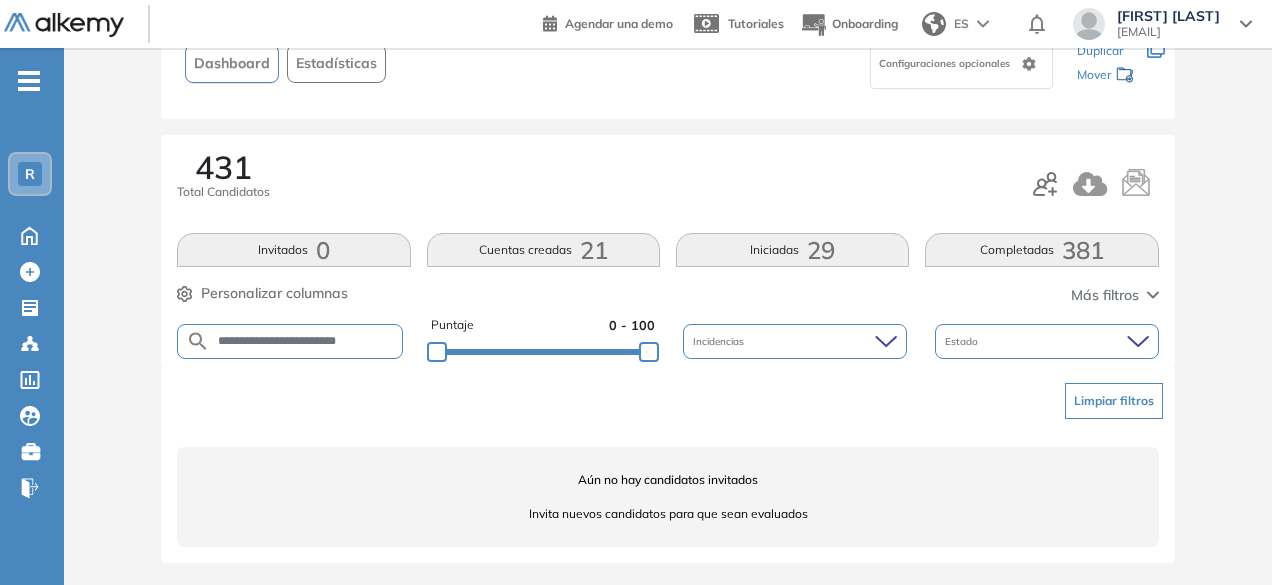 click on "**********" at bounding box center (306, 341) 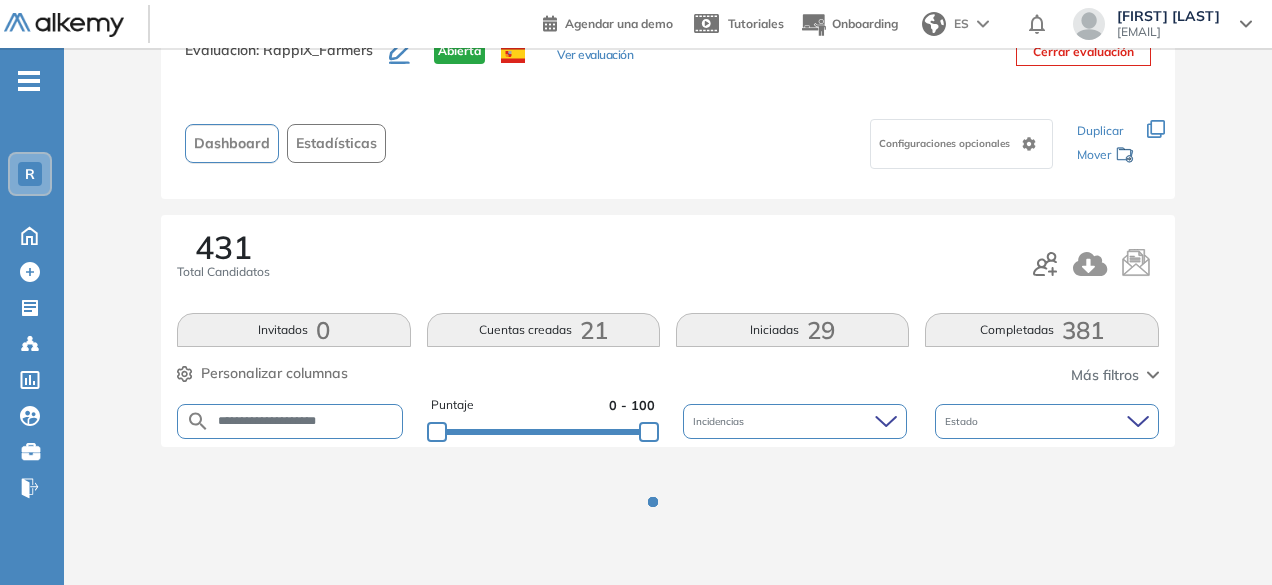scroll, scrollTop: 154, scrollLeft: 0, axis: vertical 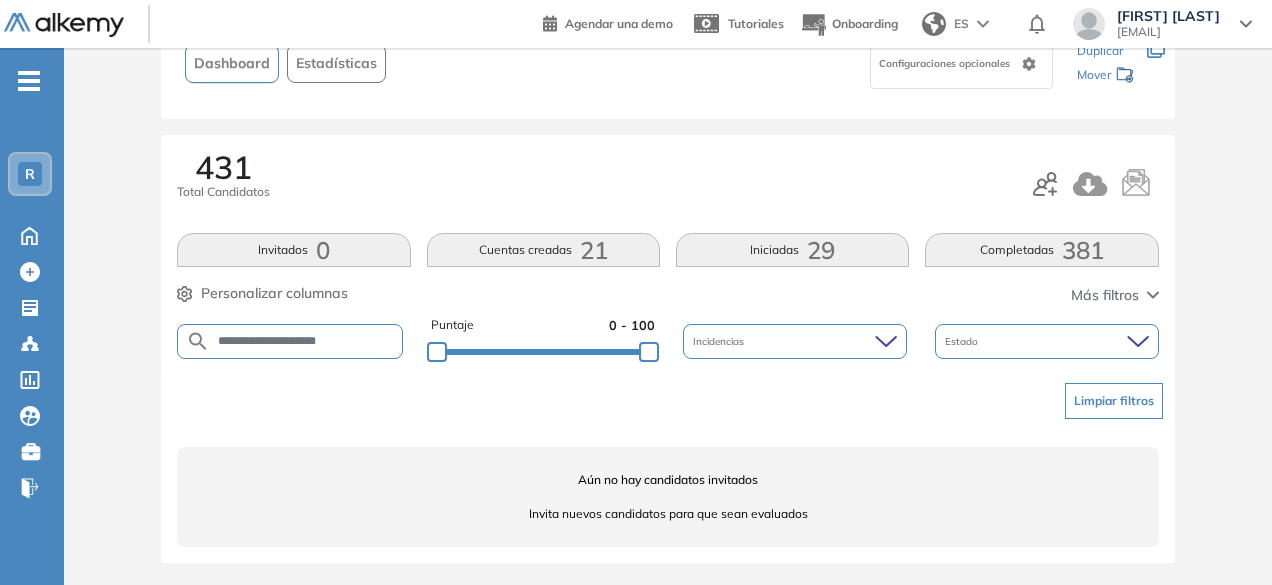 click on "**********" at bounding box center [306, 341] 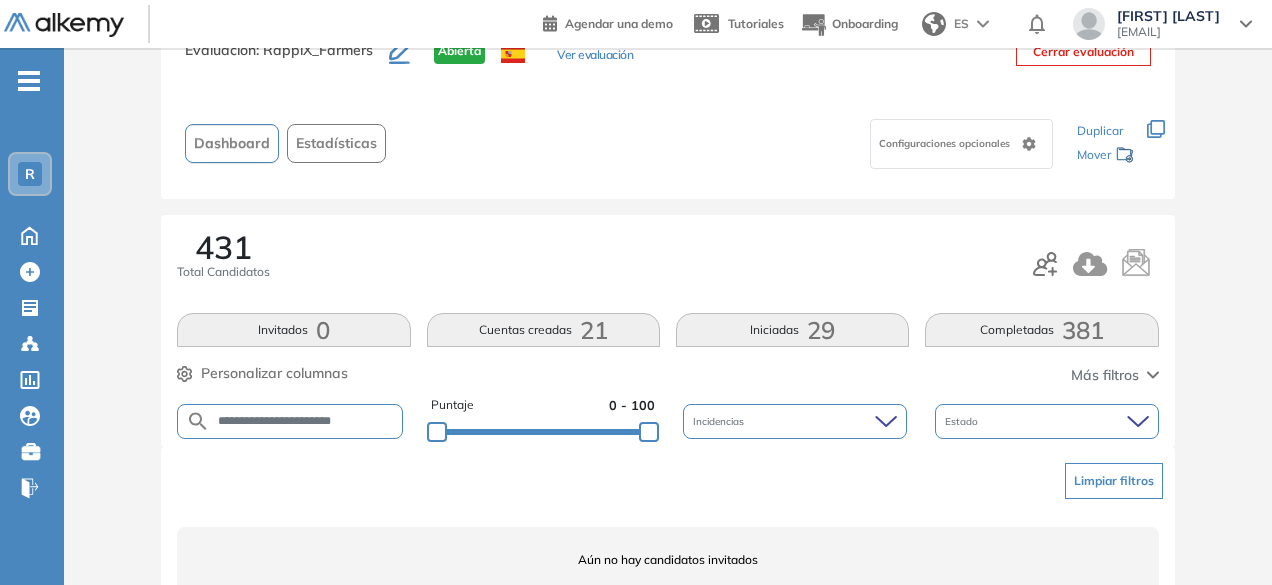 scroll, scrollTop: 154, scrollLeft: 0, axis: vertical 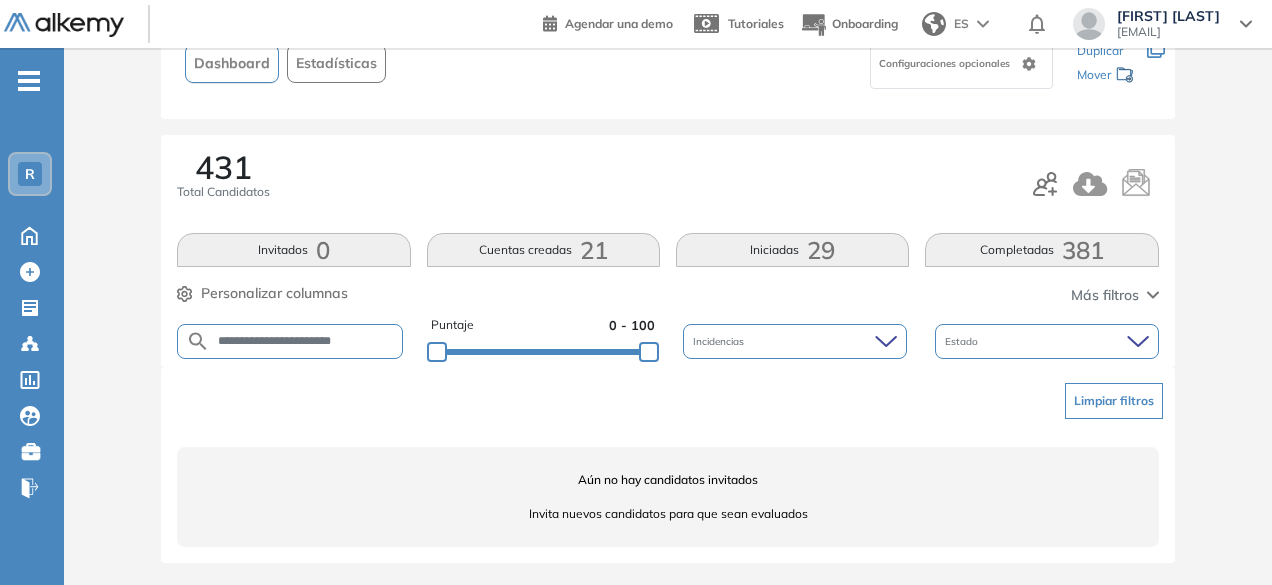 click on "**********" at bounding box center (306, 341) 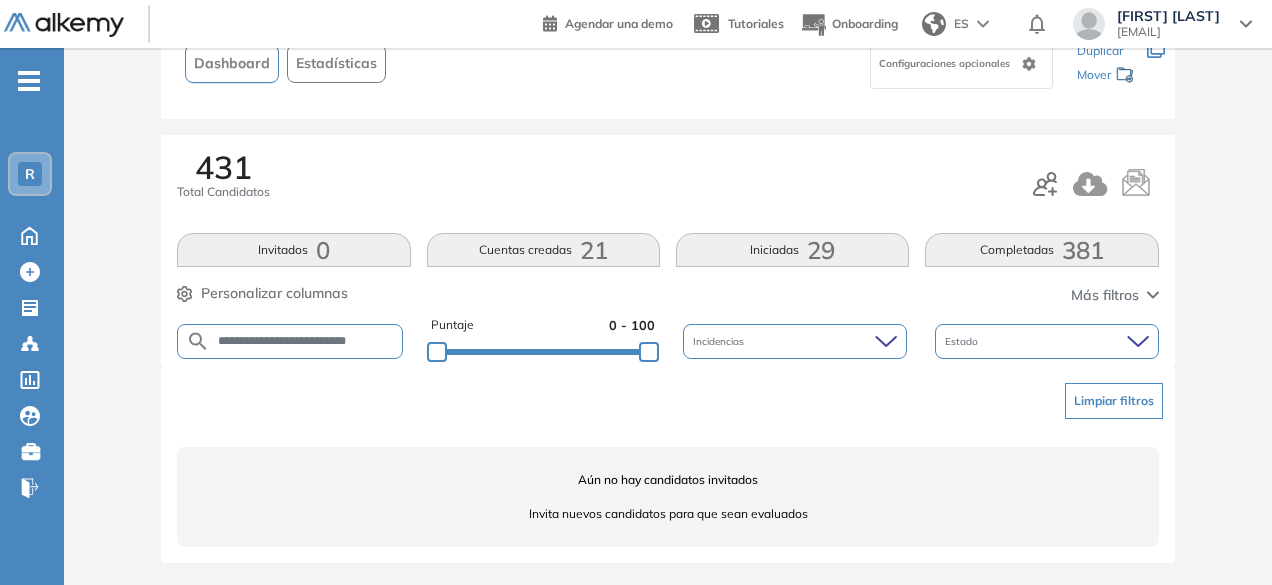 scroll, scrollTop: 0, scrollLeft: 2, axis: horizontal 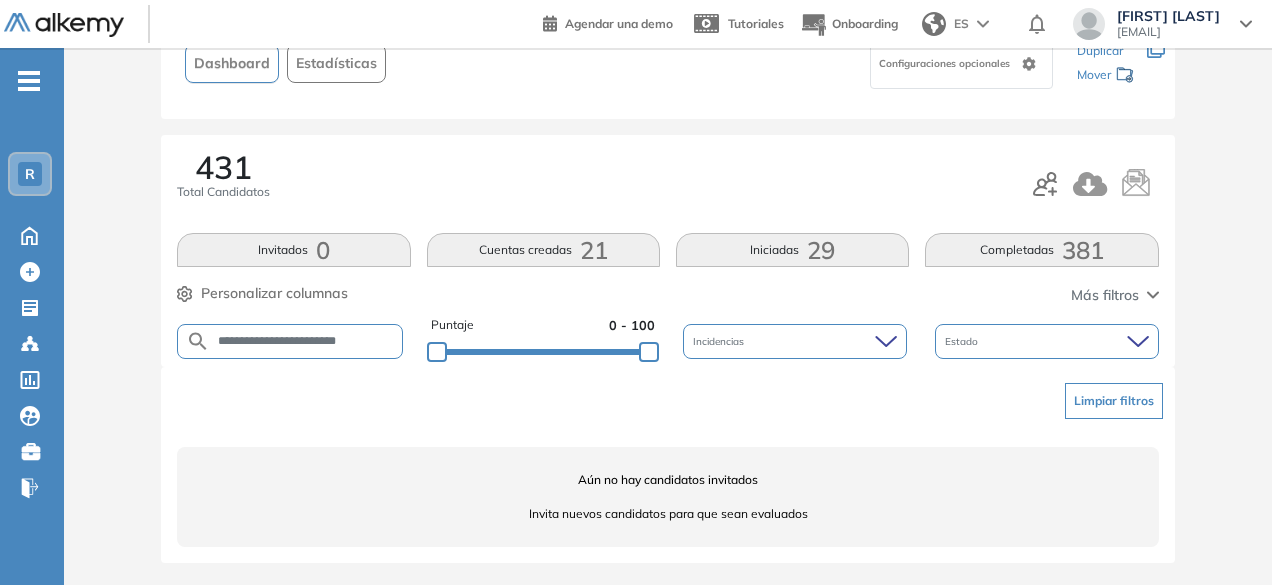 click on "**********" at bounding box center [306, 341] 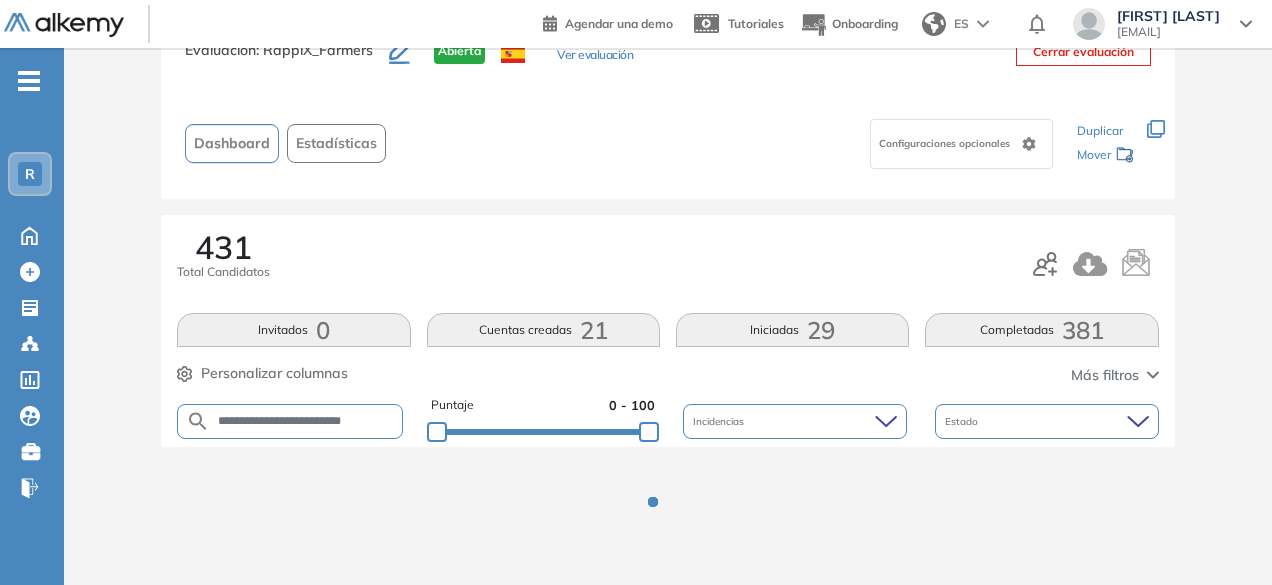 scroll, scrollTop: 154, scrollLeft: 0, axis: vertical 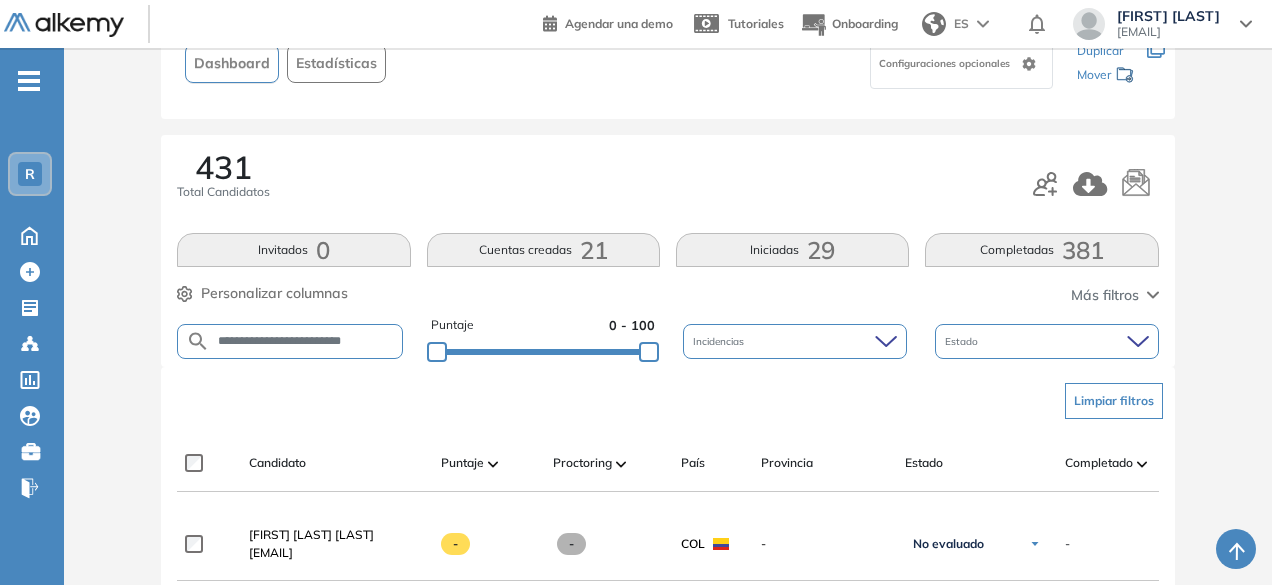 click on "**********" at bounding box center [306, 341] 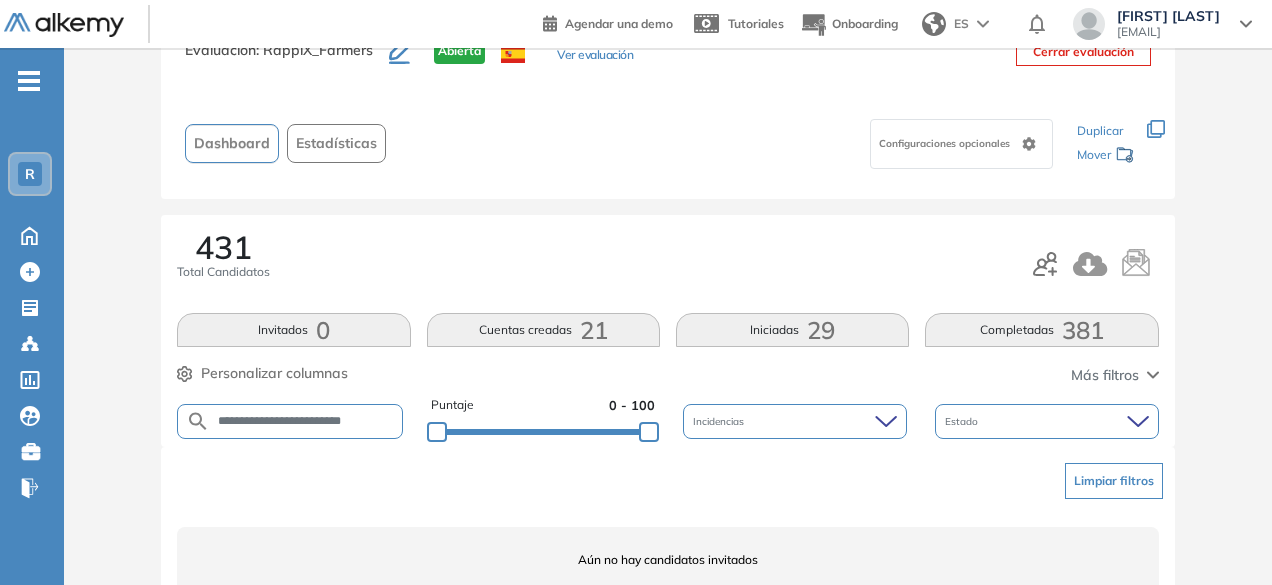 scroll, scrollTop: 154, scrollLeft: 0, axis: vertical 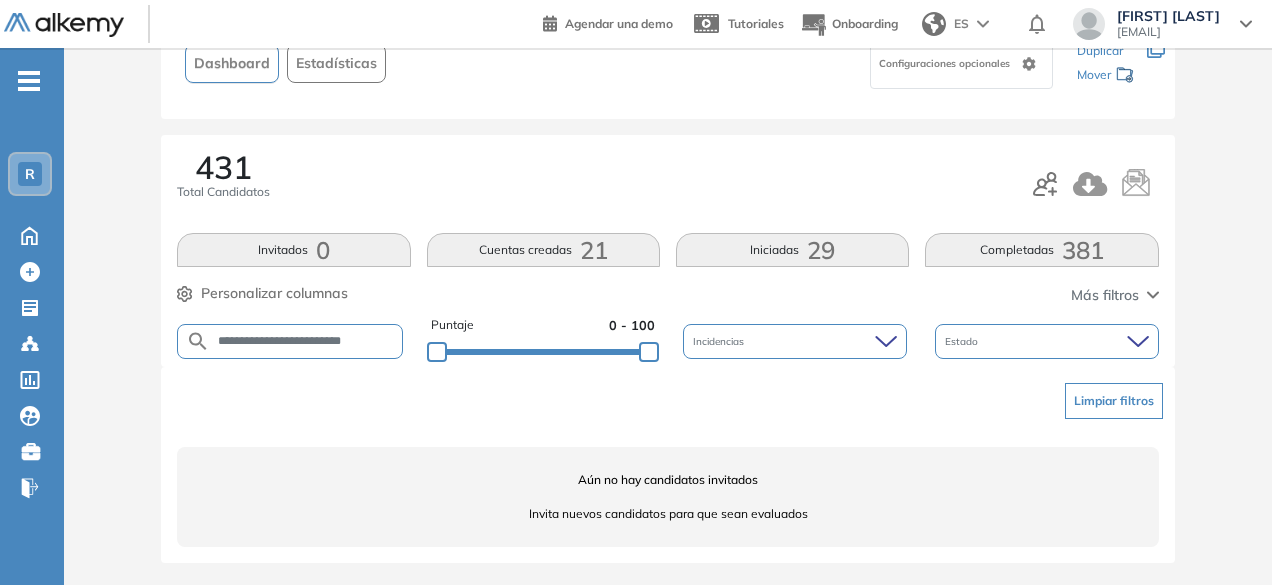 click on "**********" at bounding box center (306, 341) 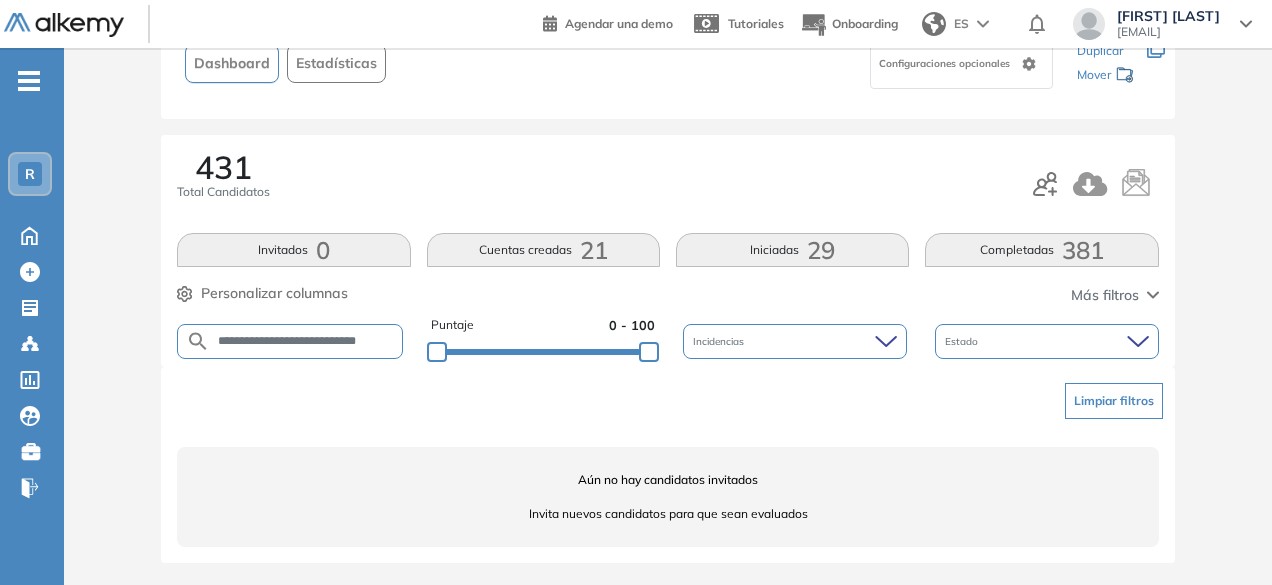 scroll, scrollTop: 0, scrollLeft: 17, axis: horizontal 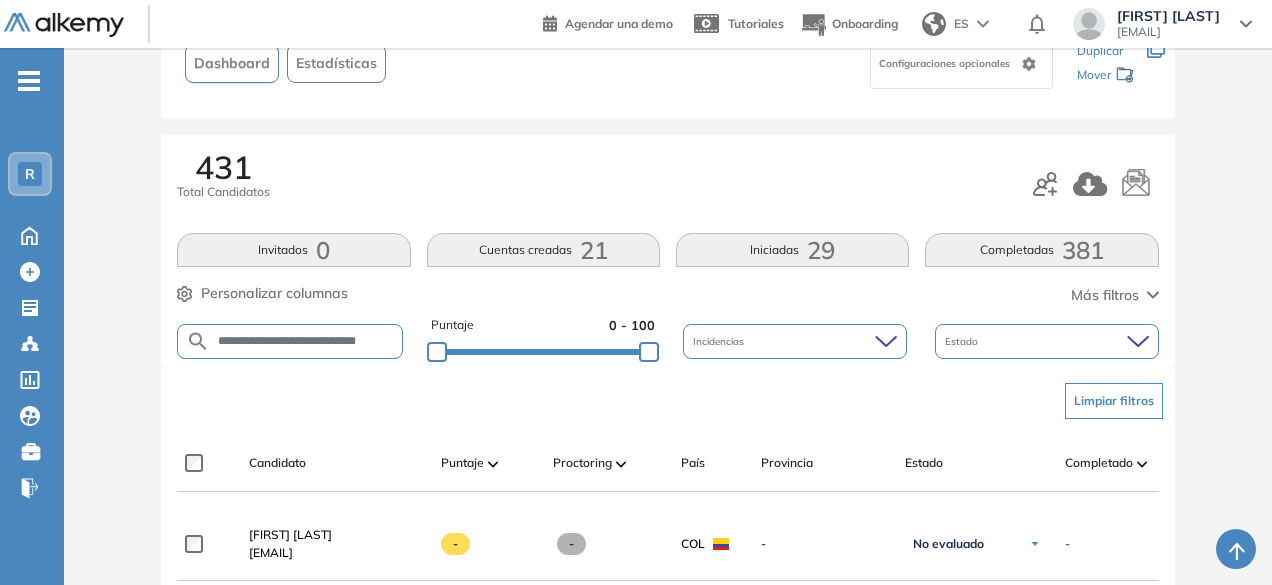 click on "**********" at bounding box center (306, 341) 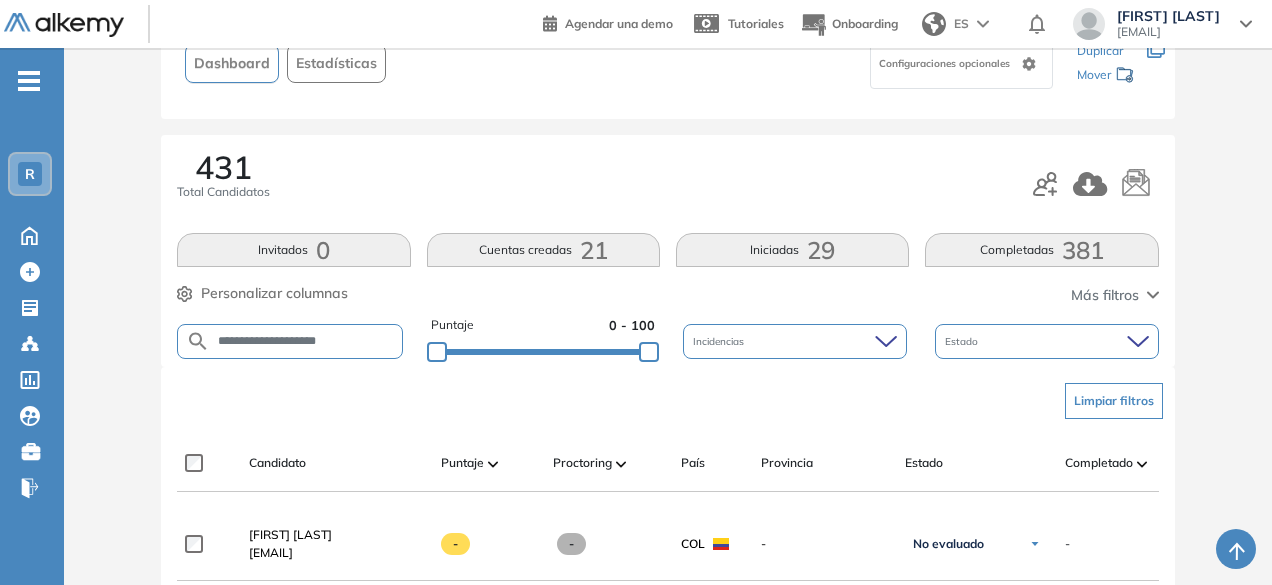 type on "**********" 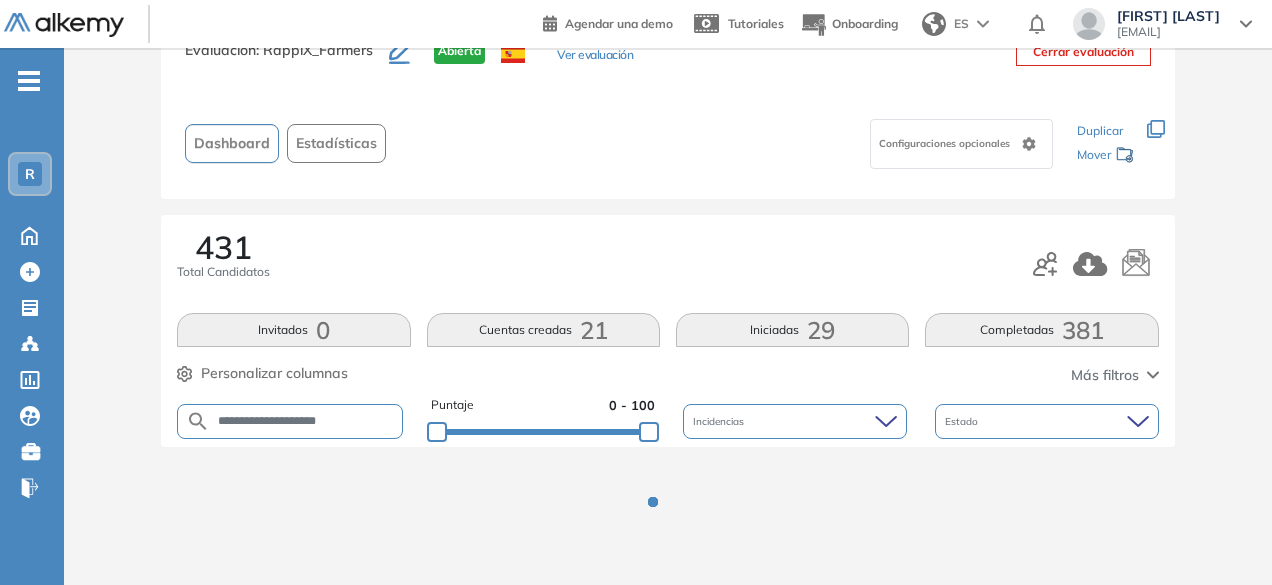 scroll, scrollTop: 154, scrollLeft: 0, axis: vertical 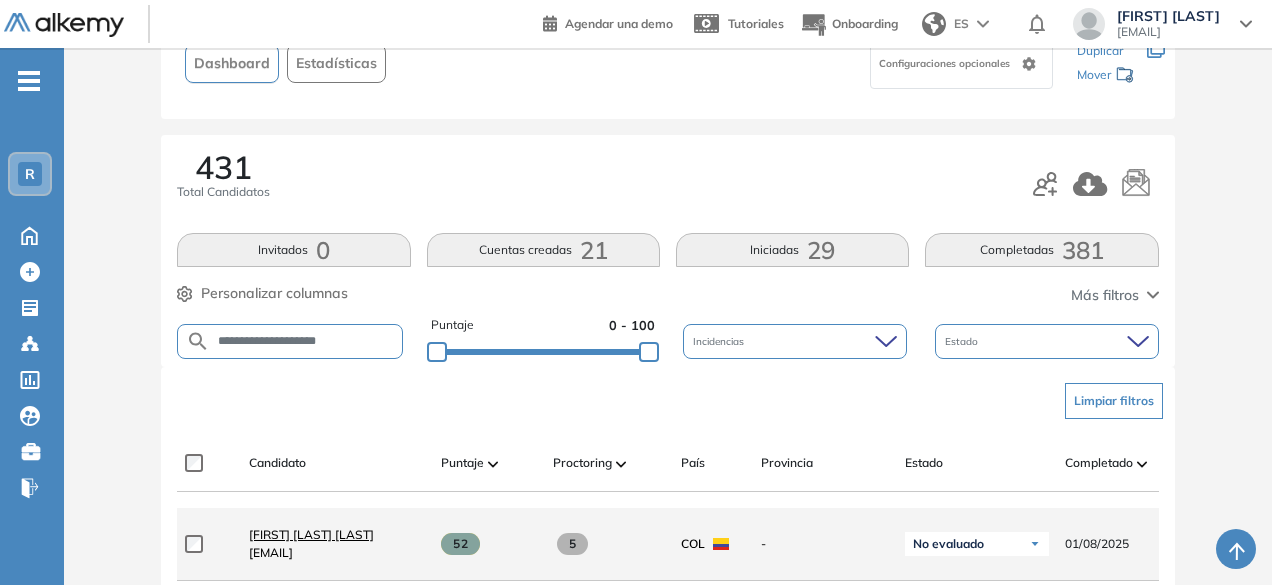 click on "[FIRST] [LAST] [LAST]" at bounding box center (311, 534) 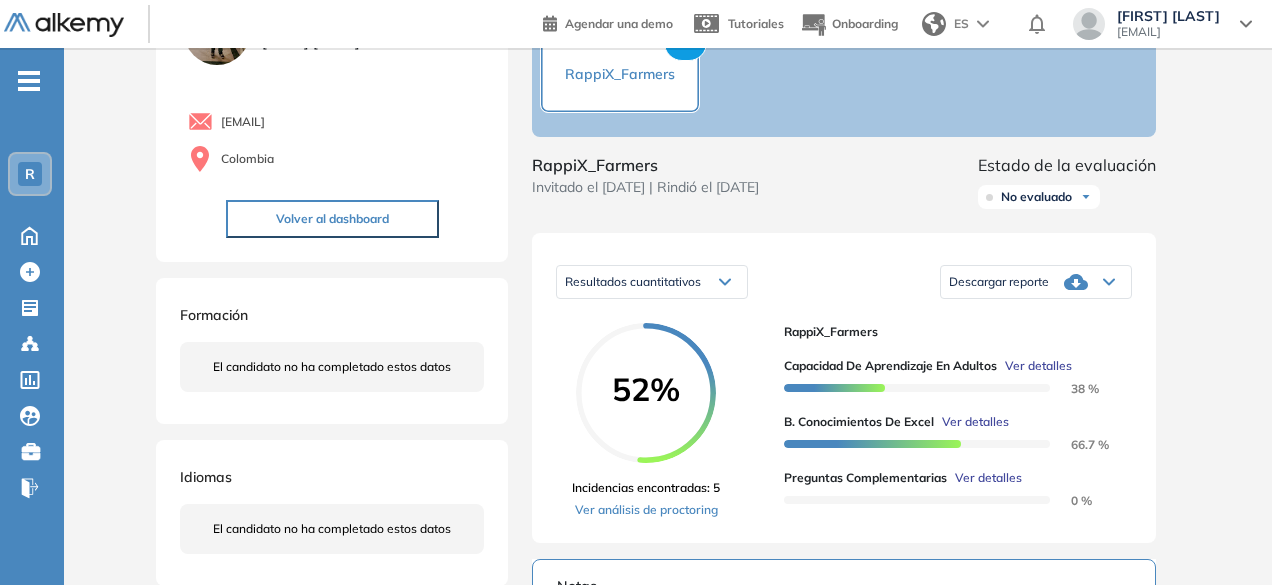 scroll, scrollTop: 128, scrollLeft: 0, axis: vertical 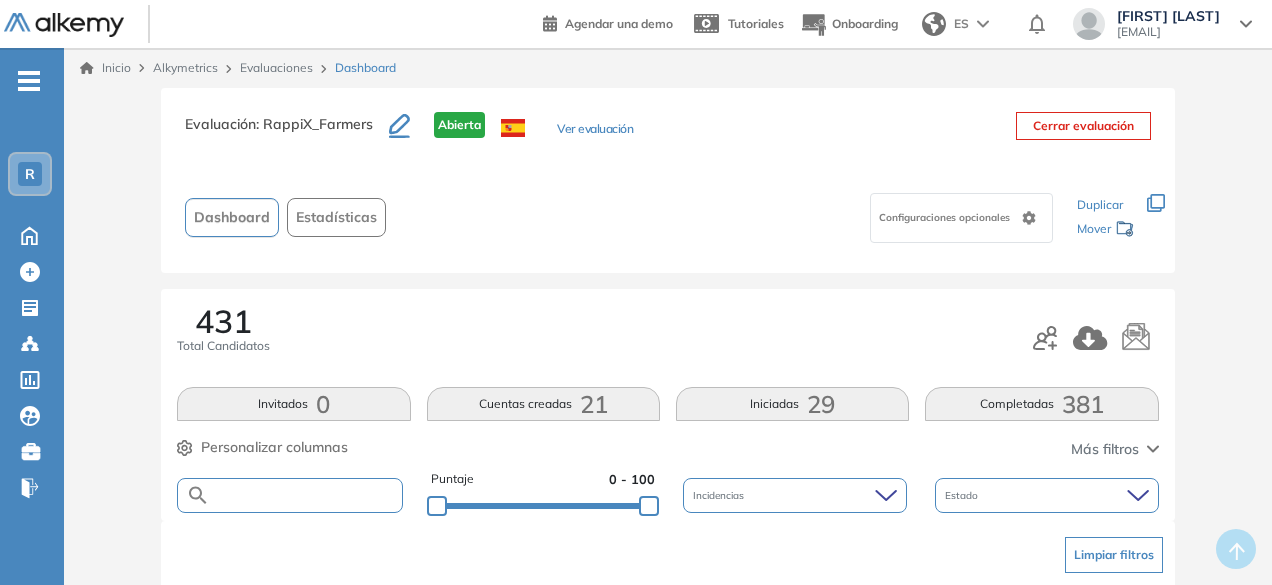 click at bounding box center (305, 495) 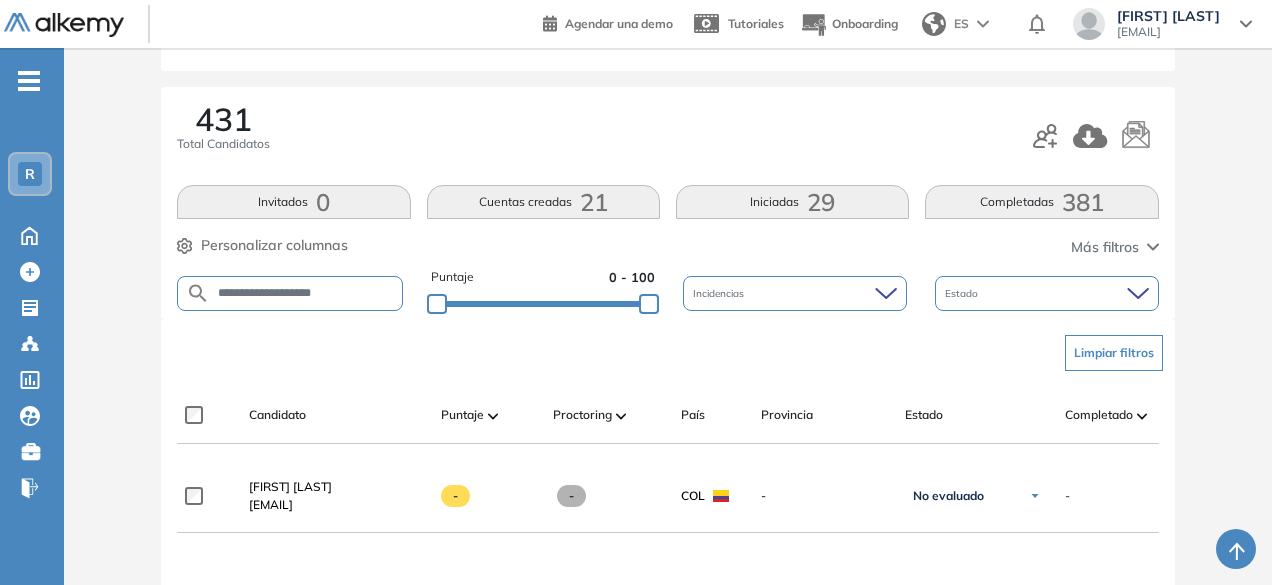 scroll, scrollTop: 210, scrollLeft: 0, axis: vertical 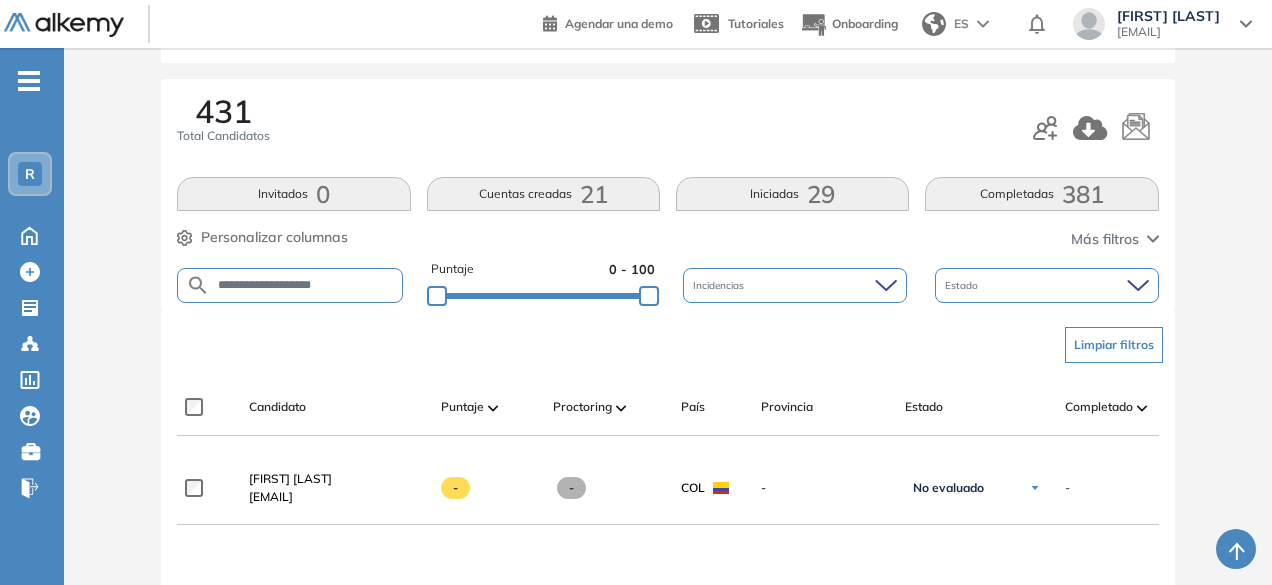 click on "**********" at bounding box center [305, 285] 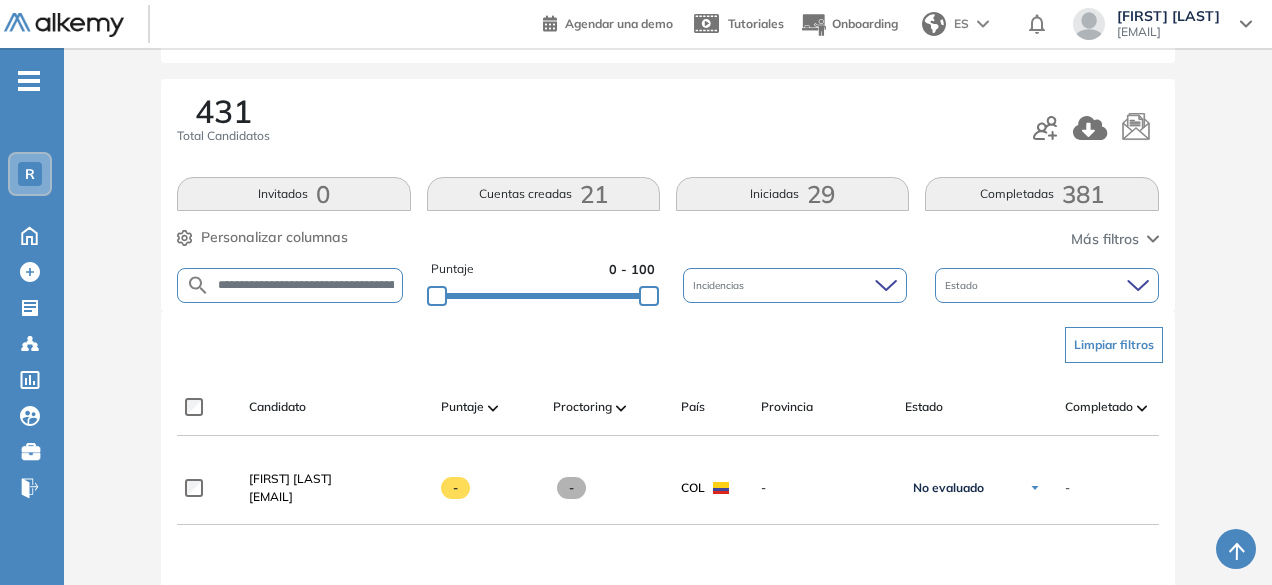 scroll, scrollTop: 0, scrollLeft: 70, axis: horizontal 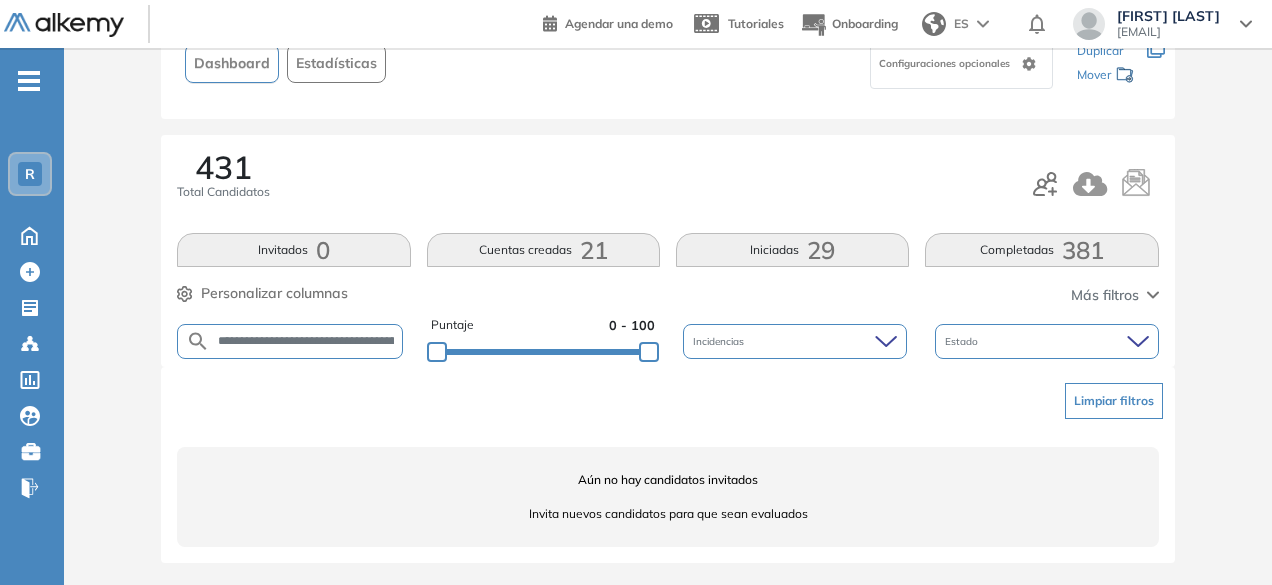 click on "**********" at bounding box center (306, 341) 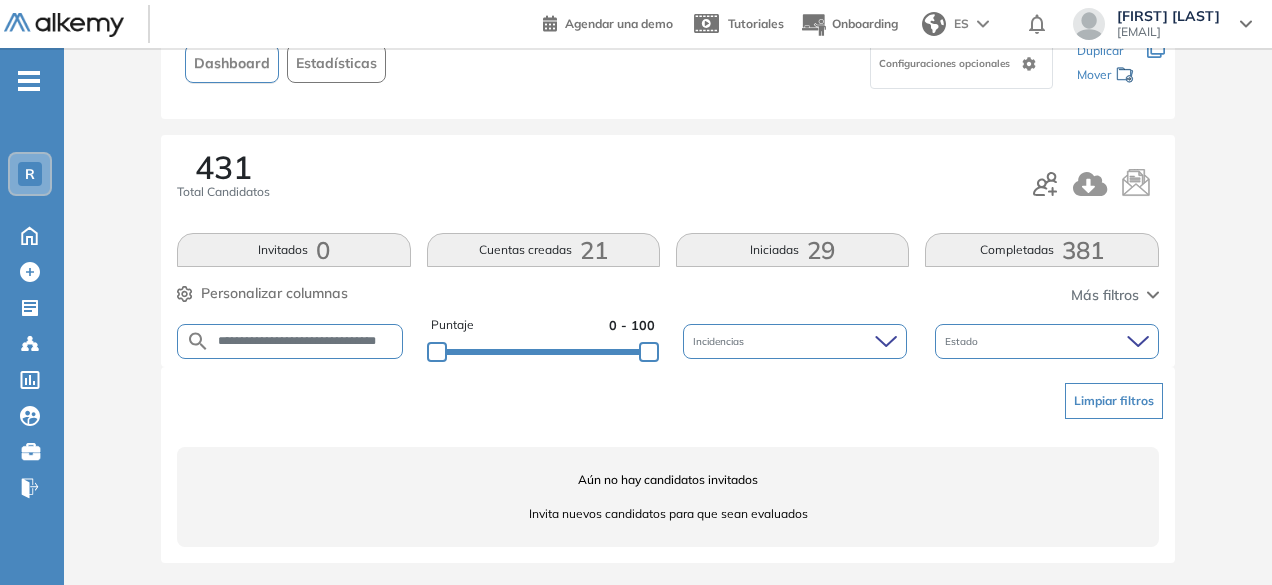 scroll, scrollTop: 0, scrollLeft: 20, axis: horizontal 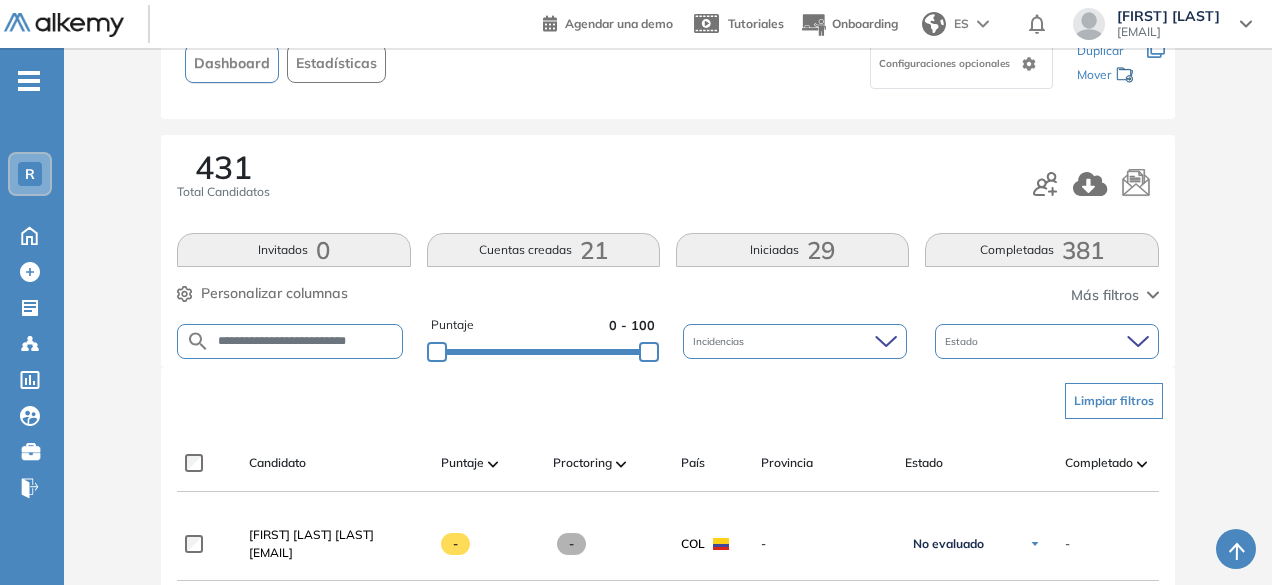 click on "**********" at bounding box center (306, 341) 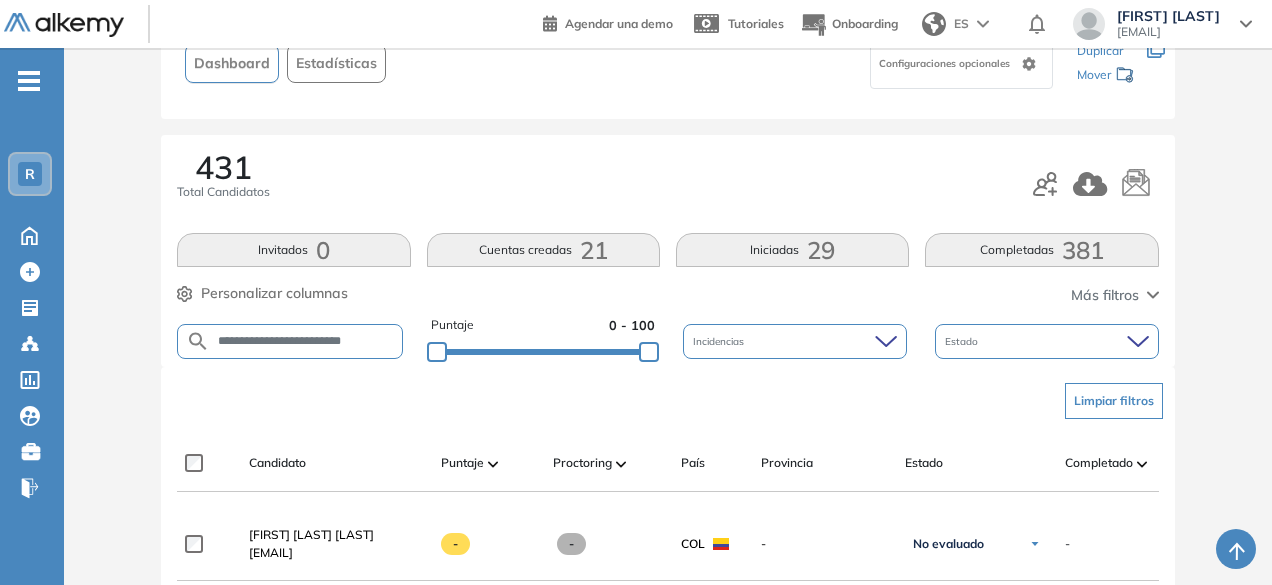 scroll, scrollTop: 0, scrollLeft: 4, axis: horizontal 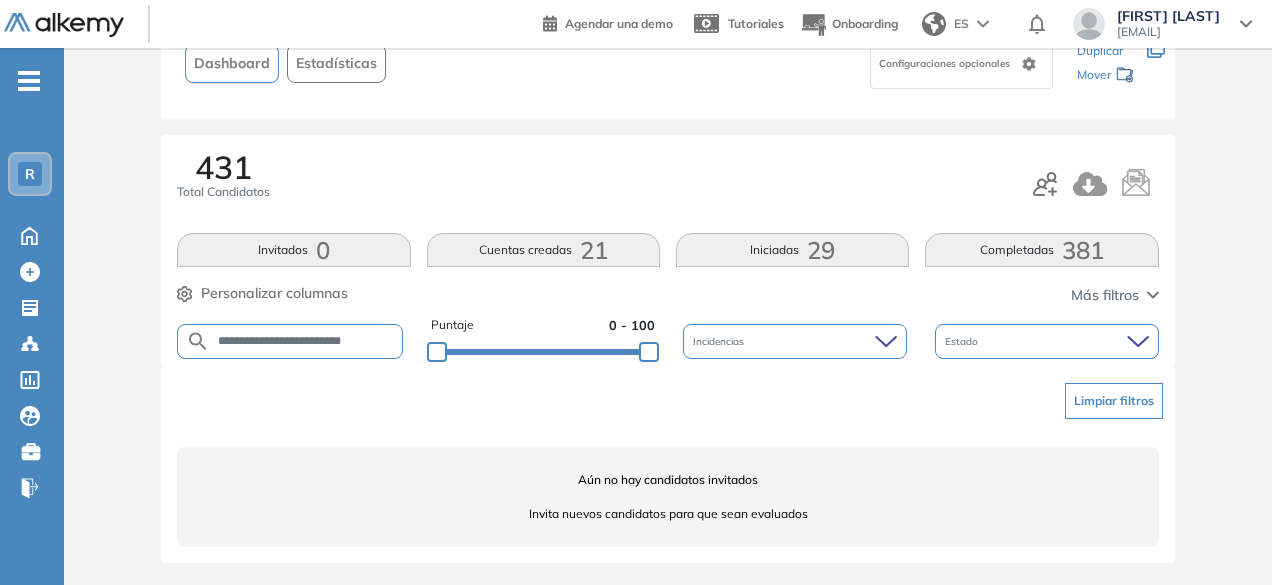 click on "**********" at bounding box center [306, 341] 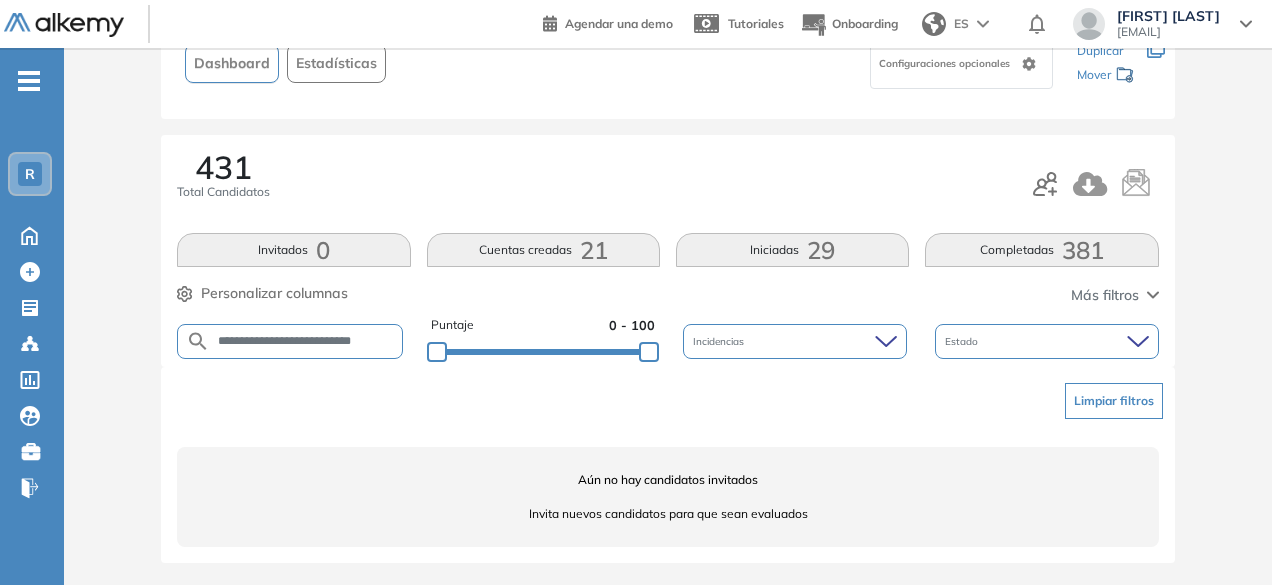 scroll, scrollTop: 0, scrollLeft: 10, axis: horizontal 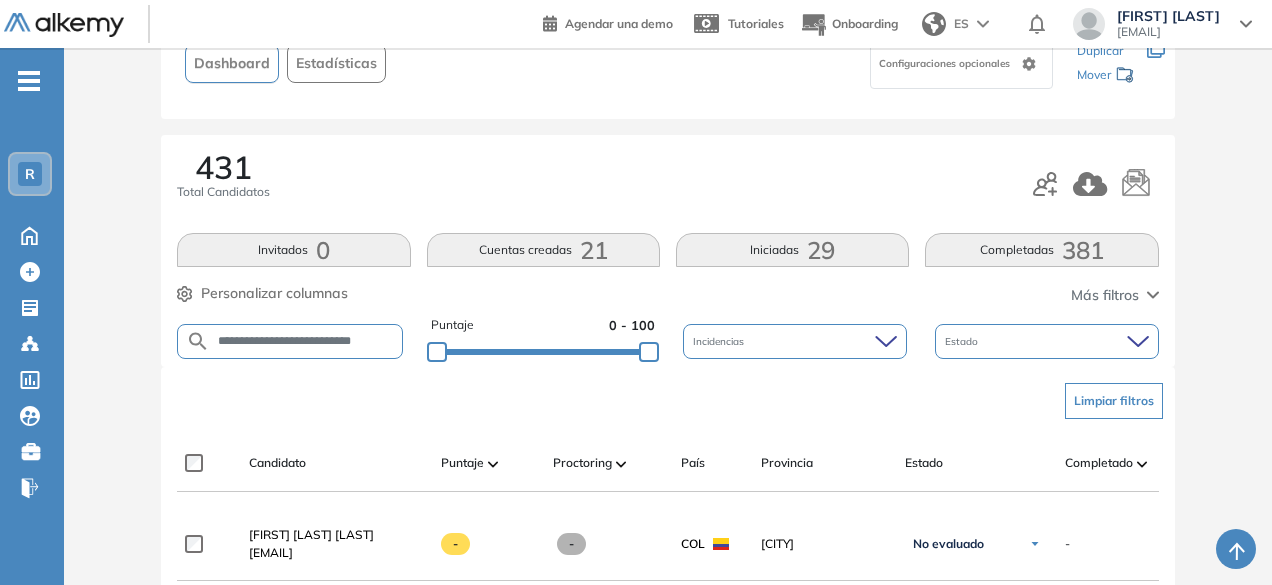 click on "**********" at bounding box center [306, 341] 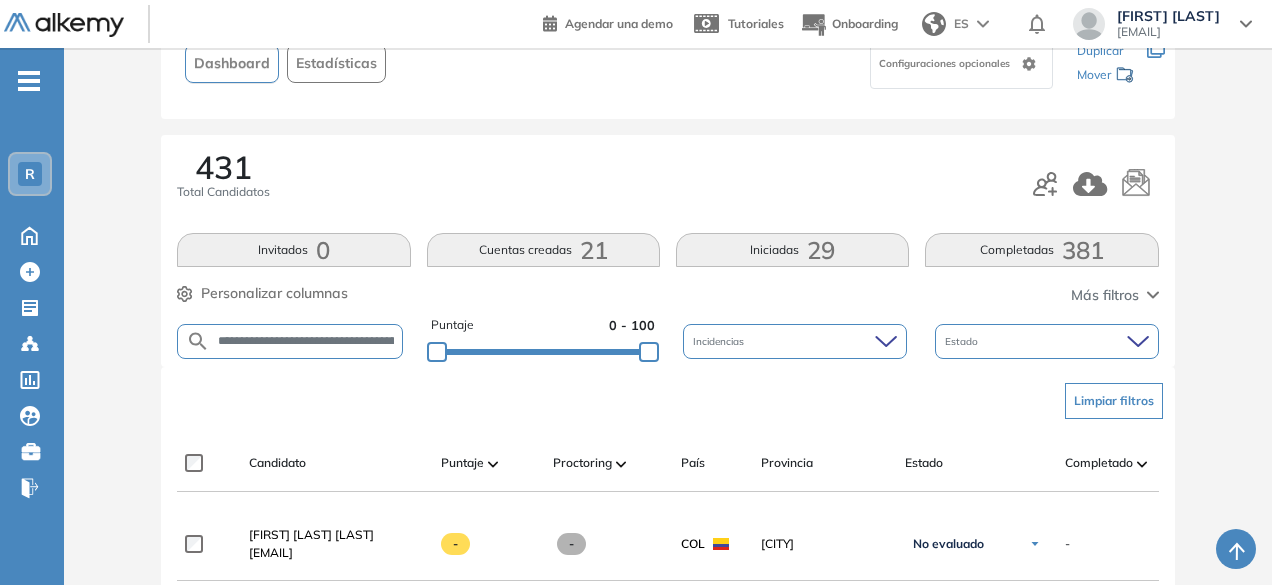 scroll, scrollTop: 0, scrollLeft: 58, axis: horizontal 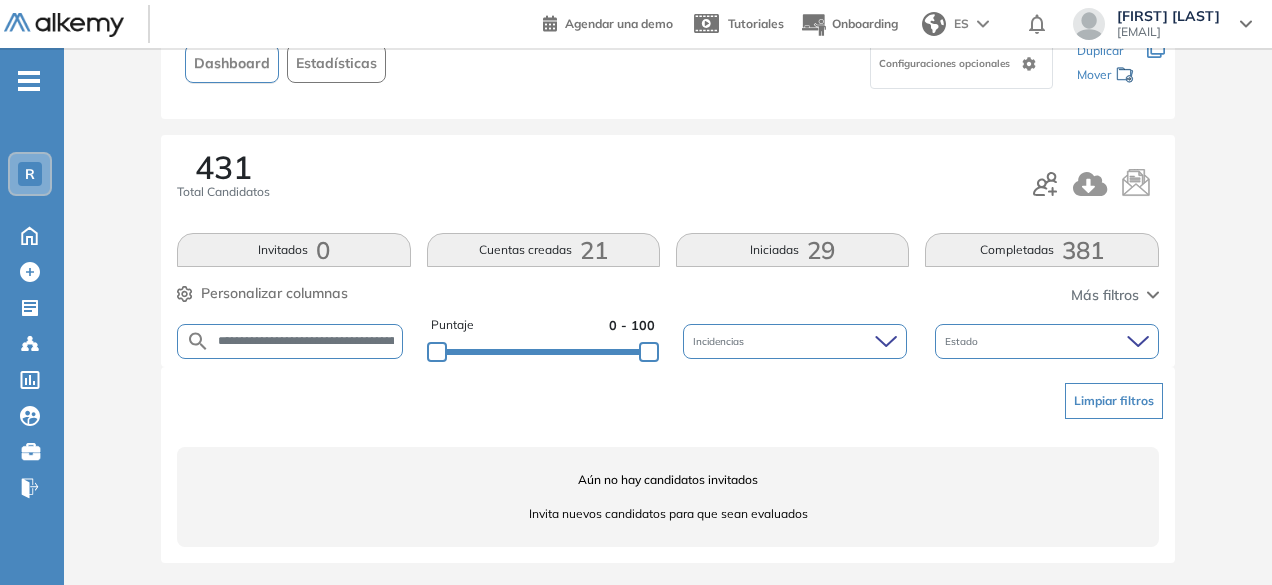 click on "**********" at bounding box center (306, 341) 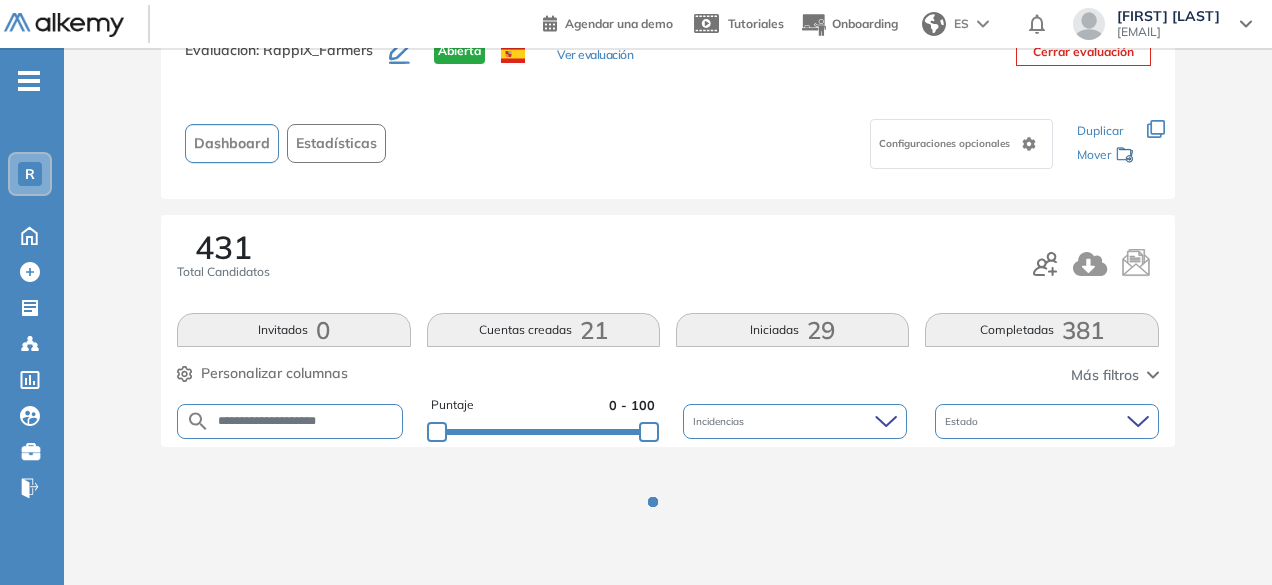 scroll, scrollTop: 154, scrollLeft: 0, axis: vertical 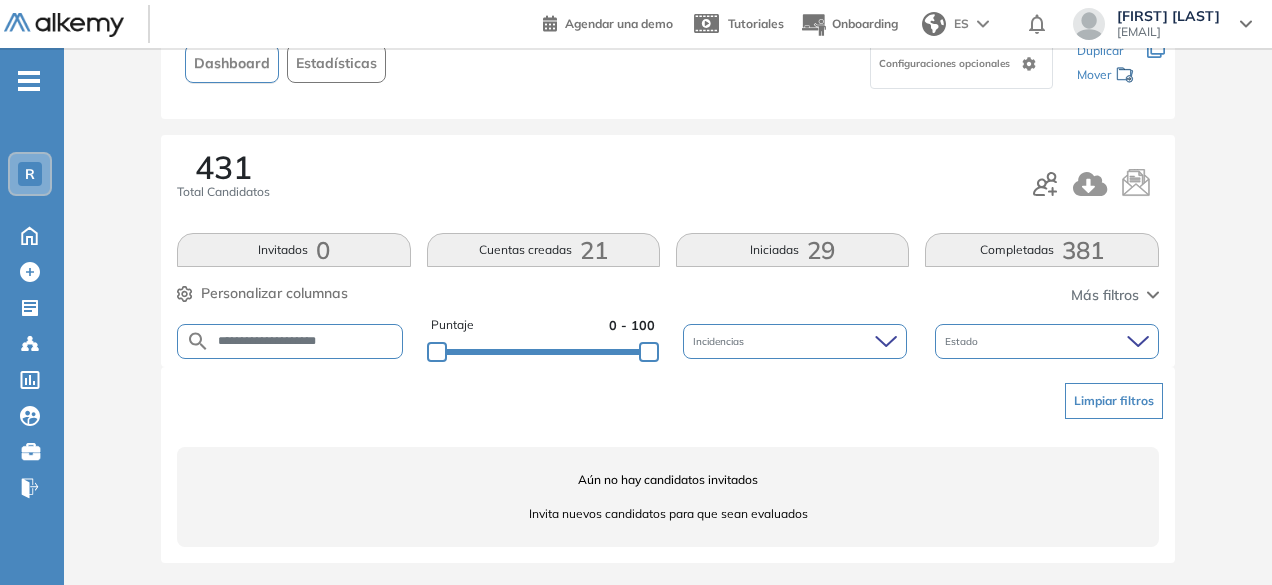 click on "**********" at bounding box center [306, 341] 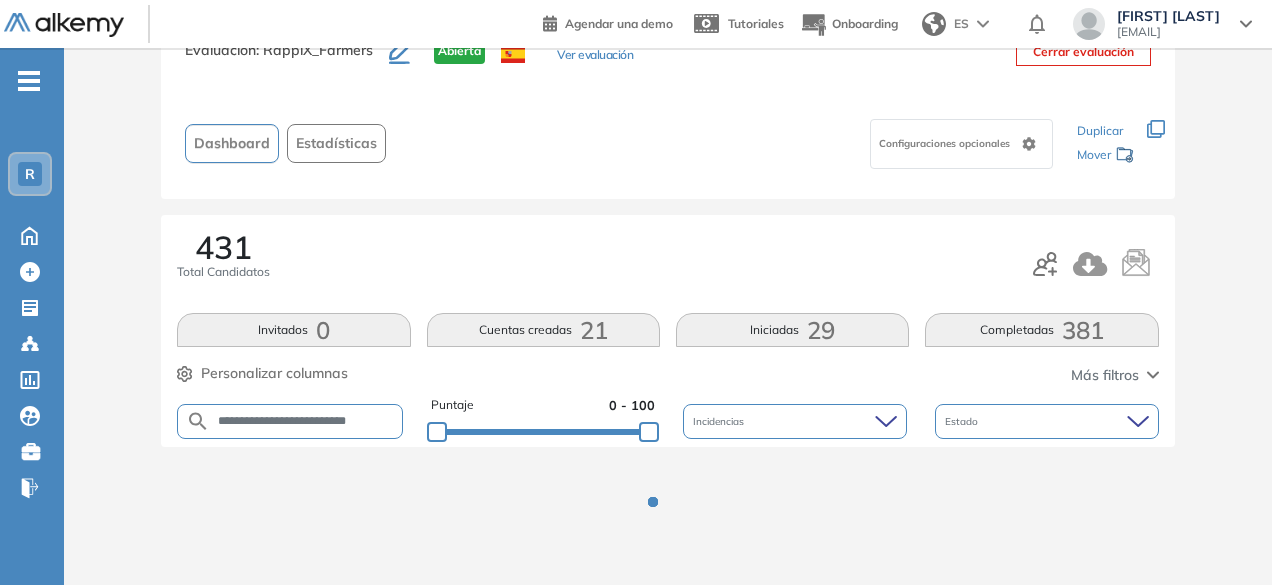scroll, scrollTop: 154, scrollLeft: 0, axis: vertical 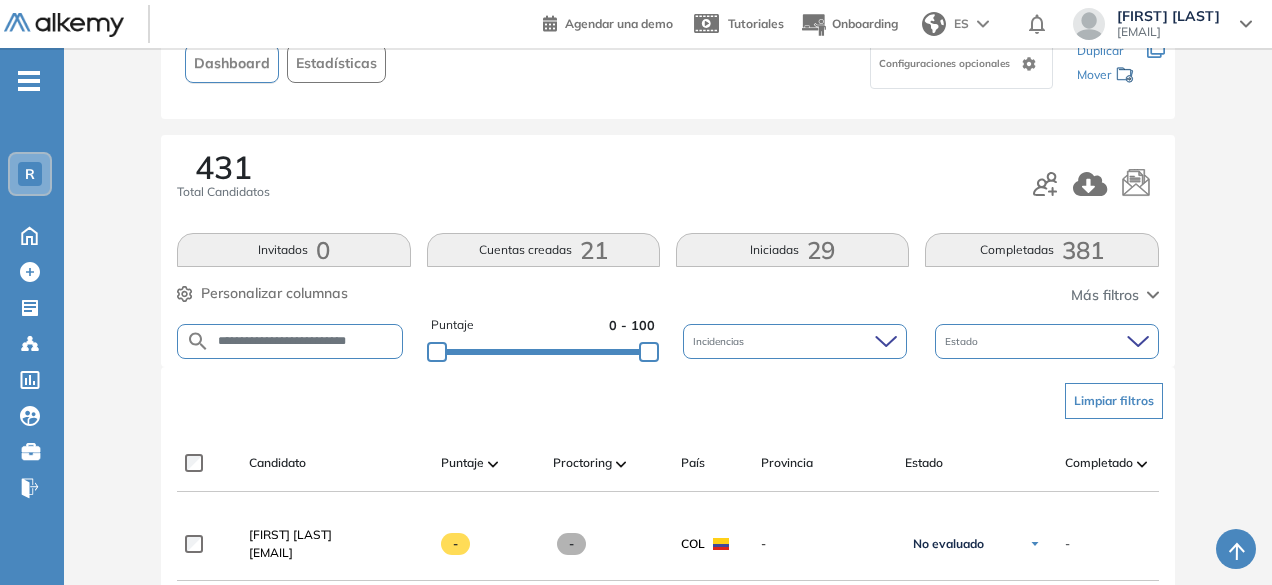 click on "**********" at bounding box center (306, 341) 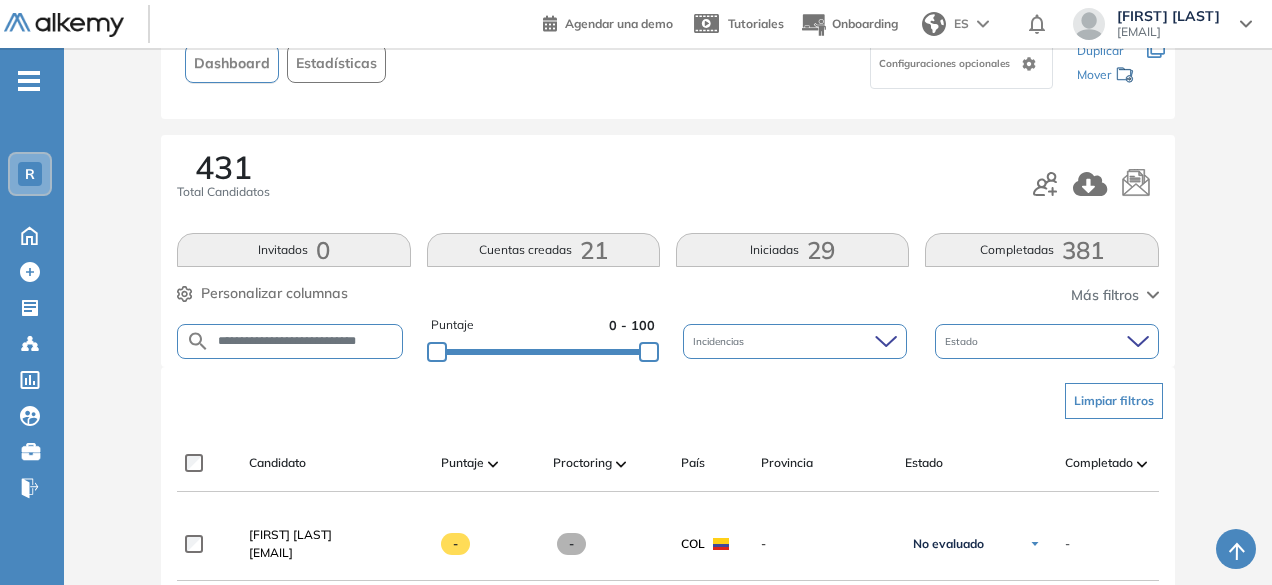 scroll, scrollTop: 0, scrollLeft: 11, axis: horizontal 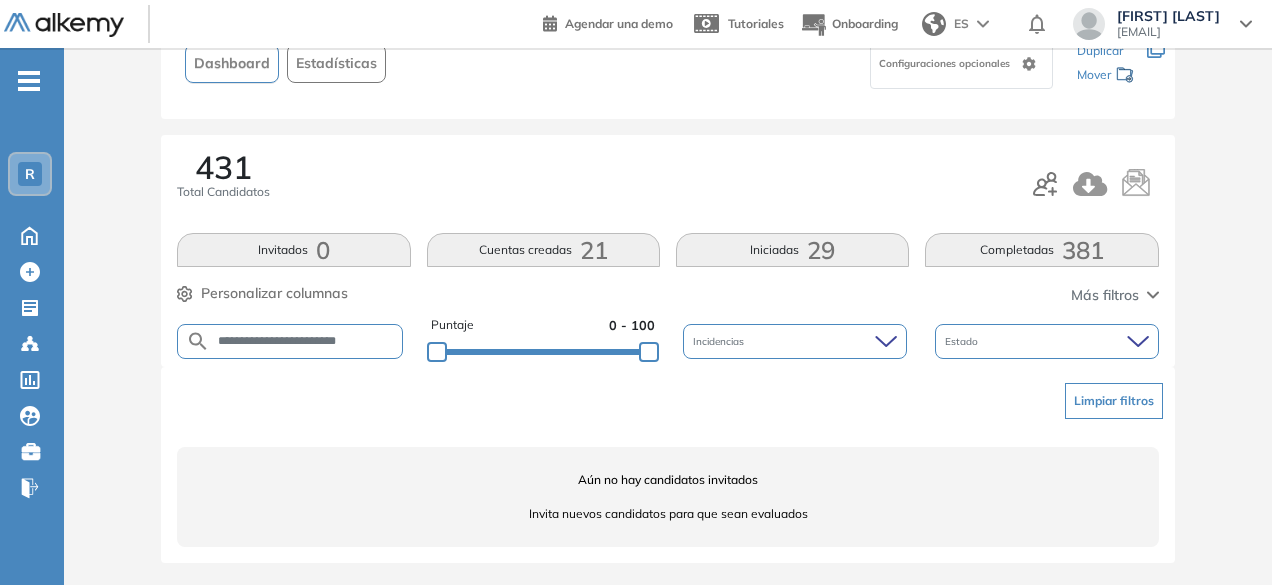 click on "**********" at bounding box center (290, 341) 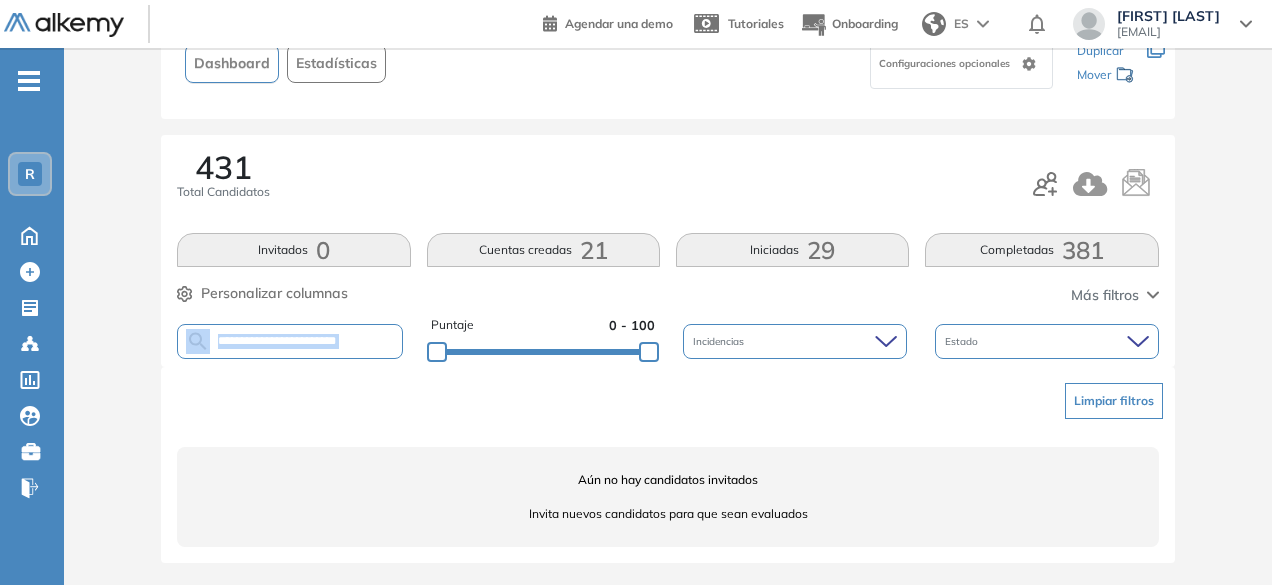 click on "**********" at bounding box center (290, 341) 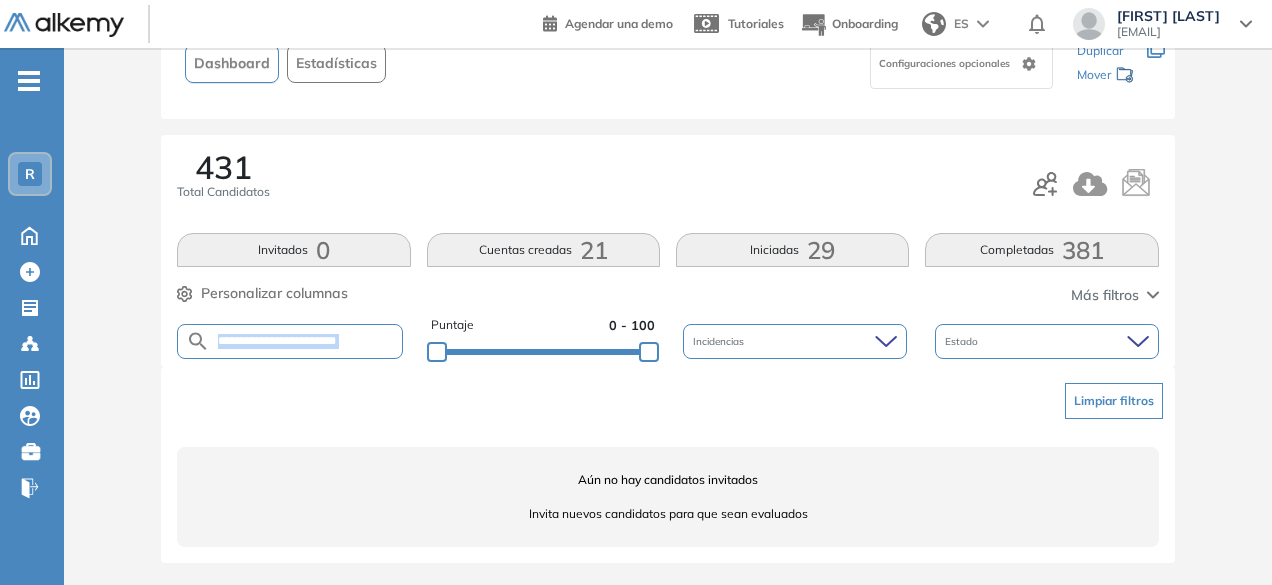 click on "**********" at bounding box center [290, 341] 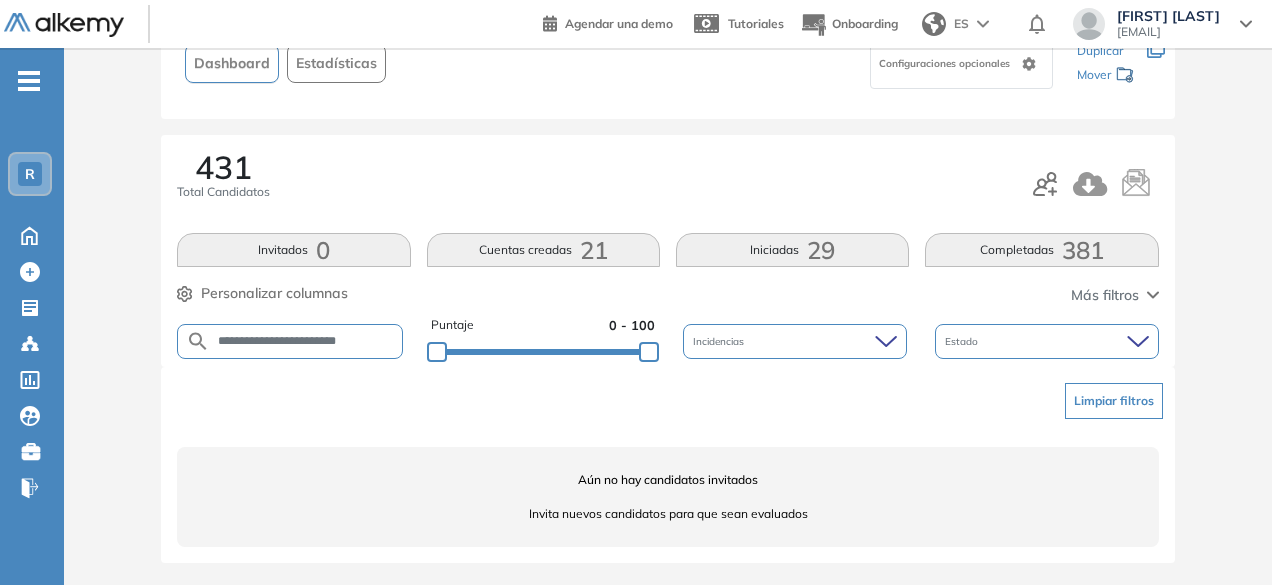 click on "**********" at bounding box center (290, 341) 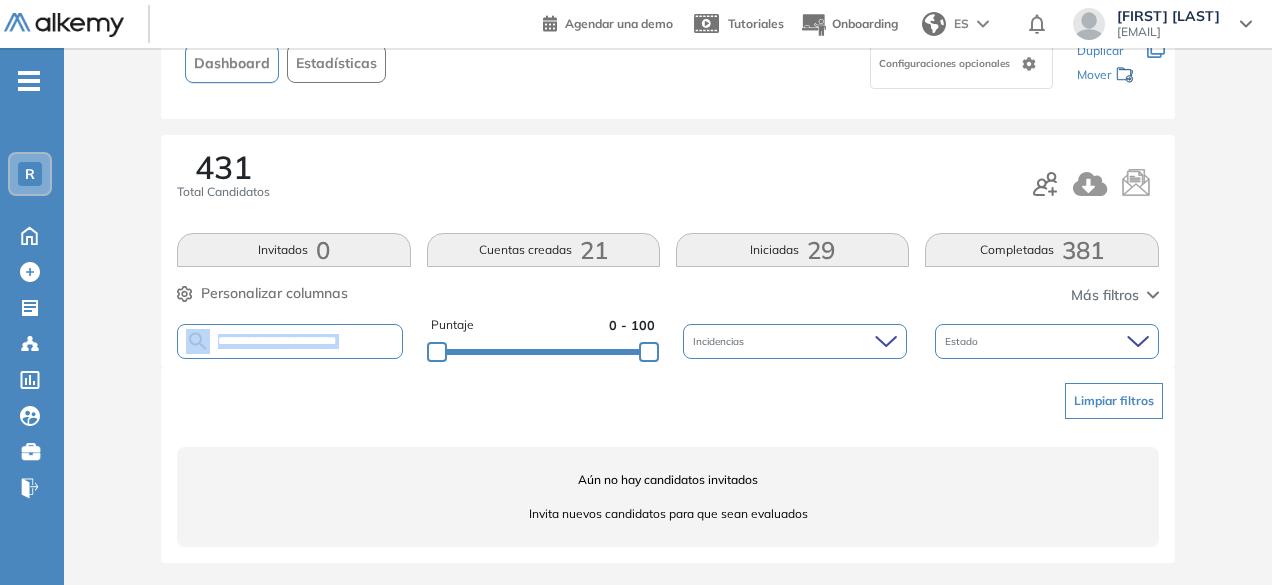 click on "**********" at bounding box center (290, 341) 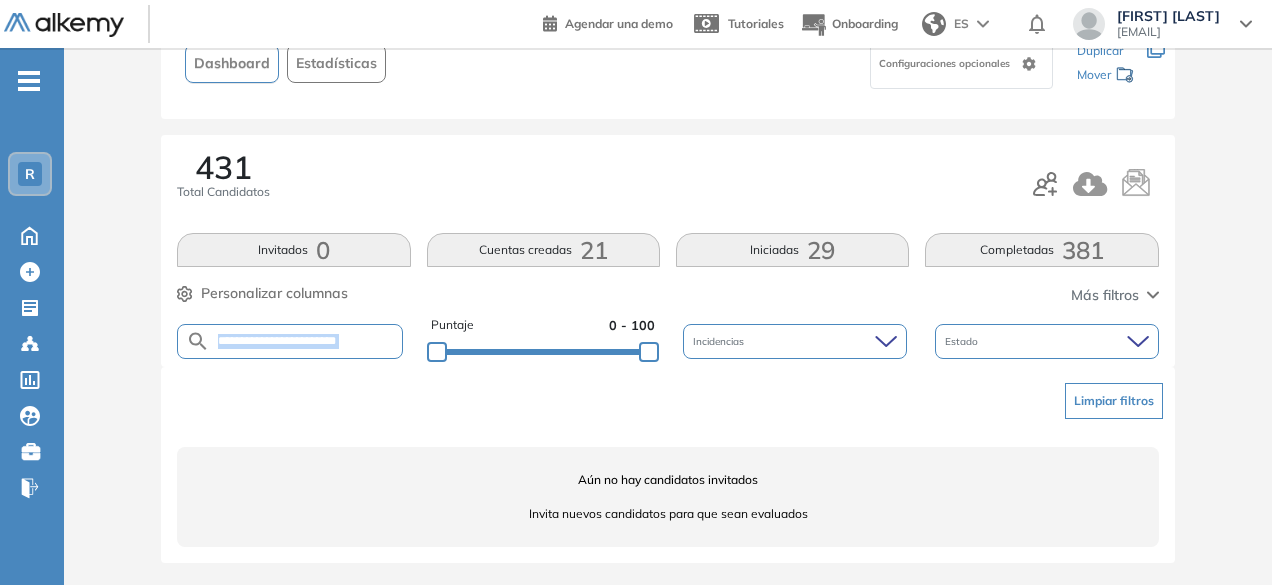 click on "**********" at bounding box center (290, 341) 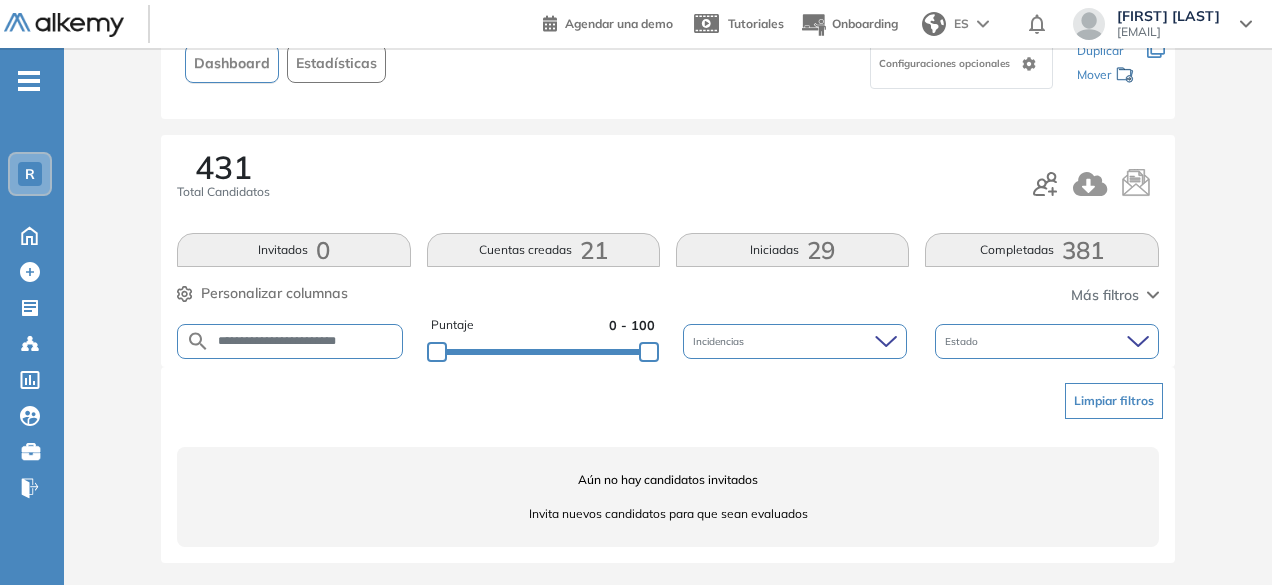 click on "**********" at bounding box center [306, 341] 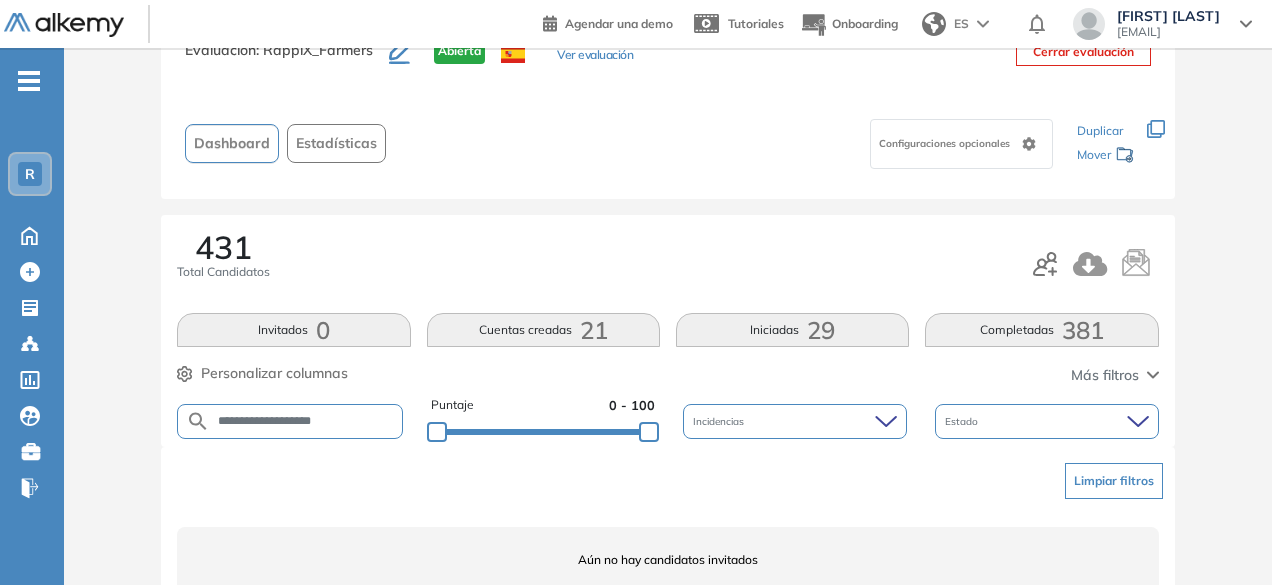 scroll, scrollTop: 154, scrollLeft: 0, axis: vertical 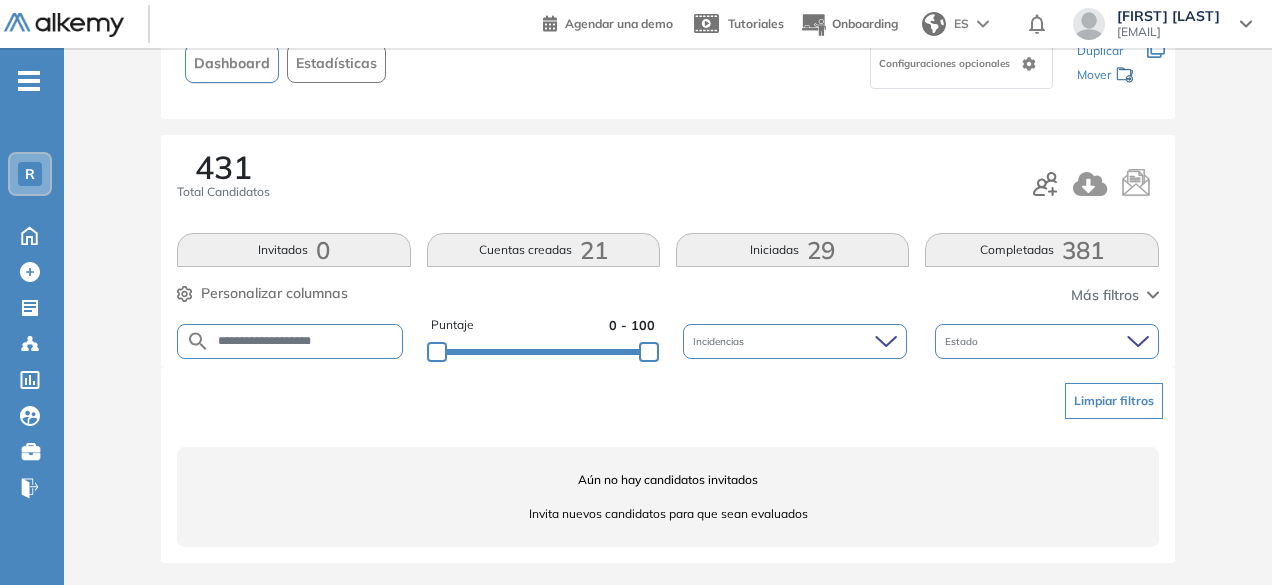 click on "**********" at bounding box center (306, 341) 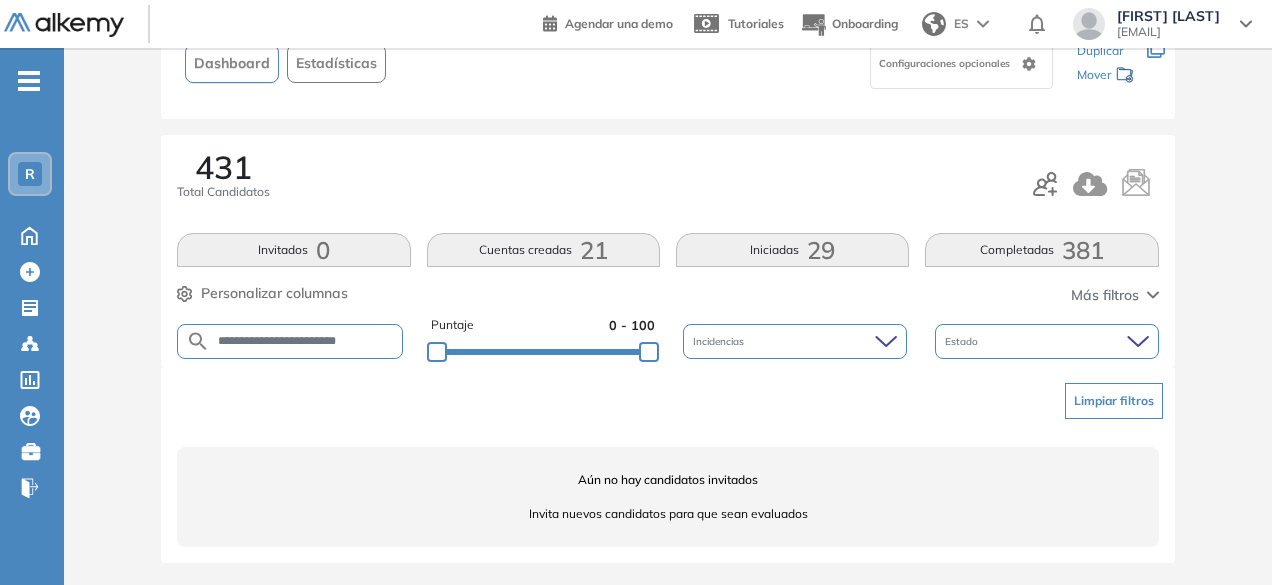 type on "**********" 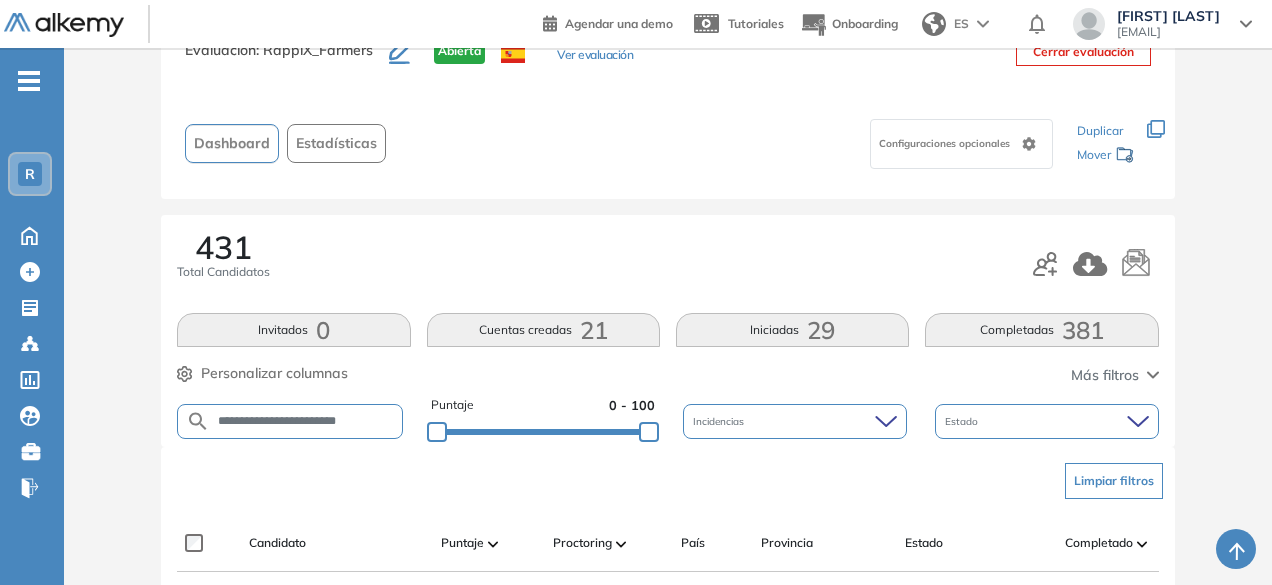 scroll, scrollTop: 154, scrollLeft: 0, axis: vertical 